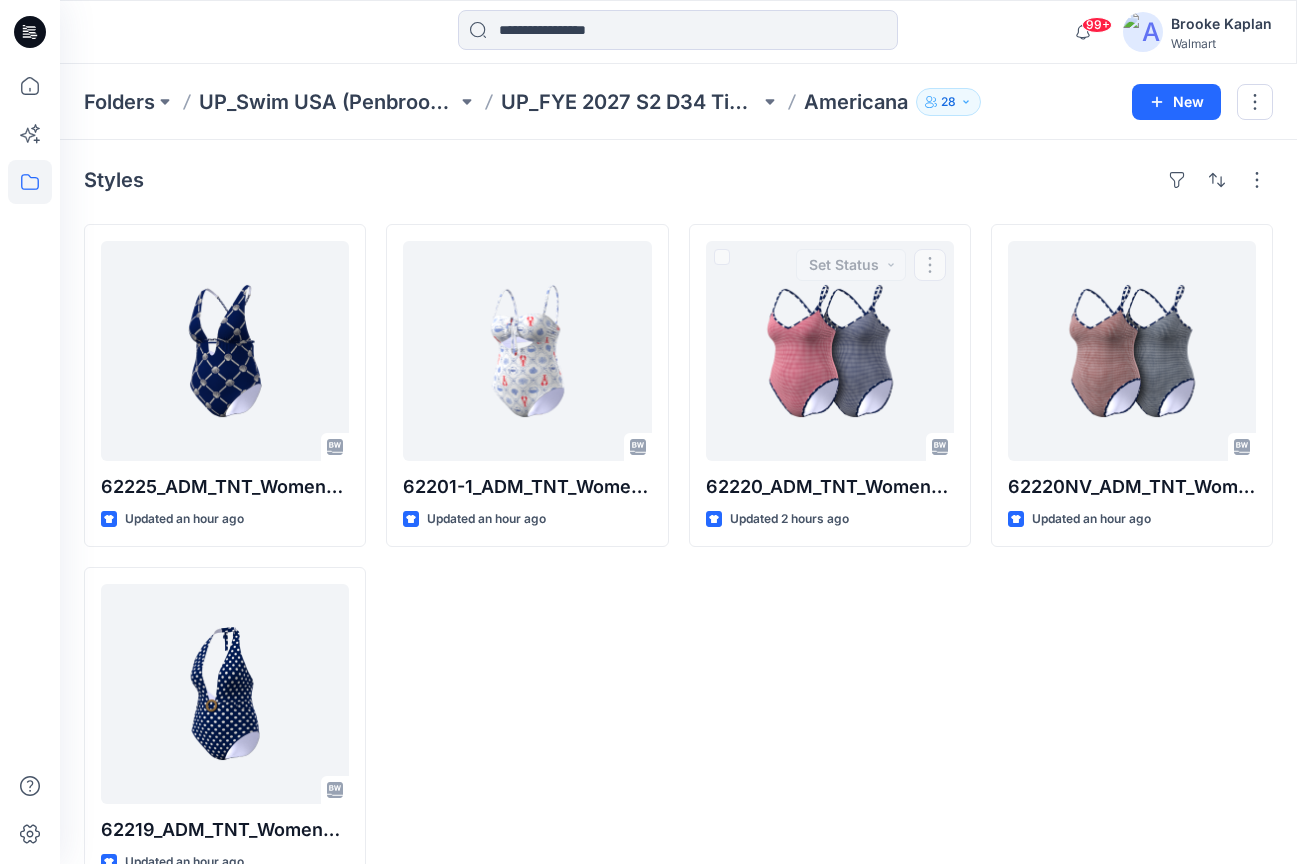 scroll, scrollTop: 0, scrollLeft: 0, axis: both 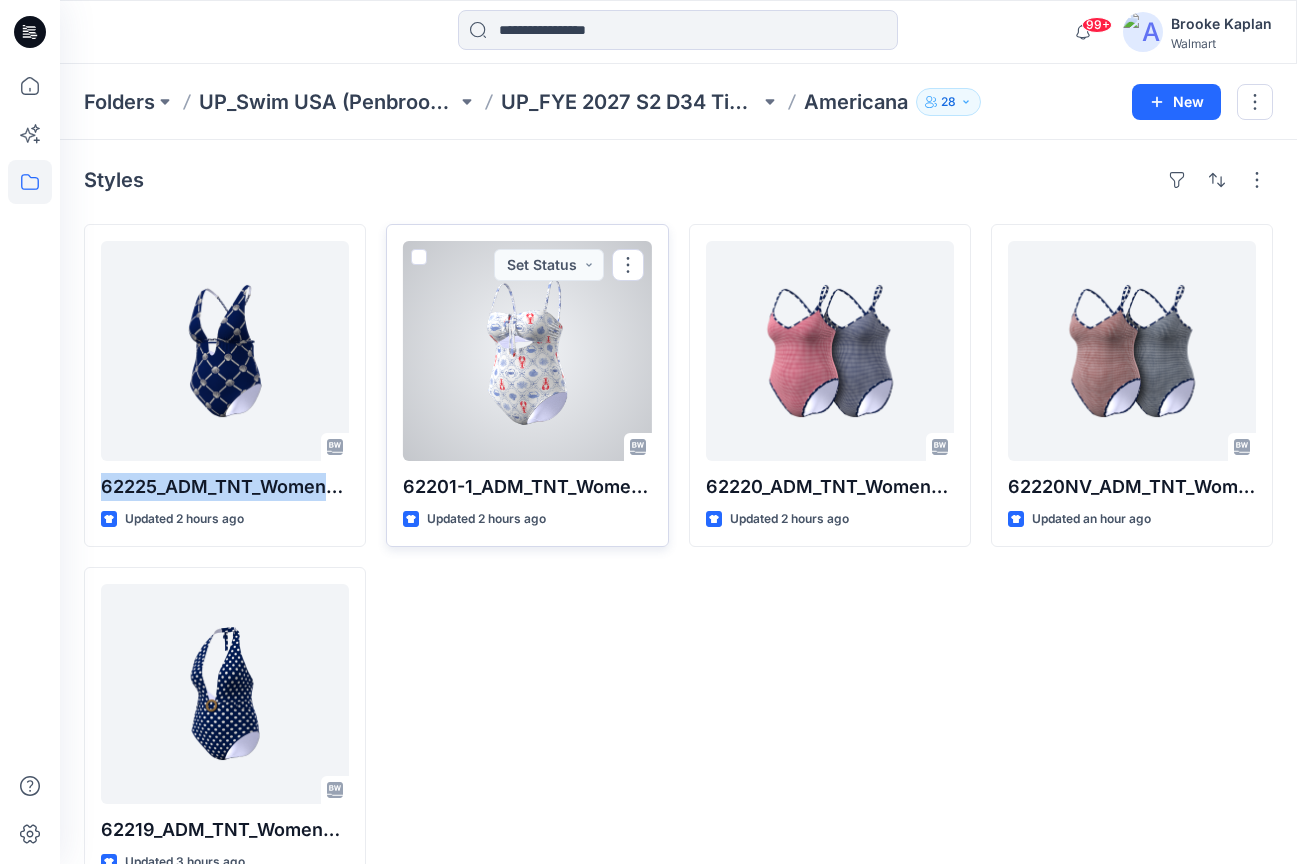 click at bounding box center (527, 351) 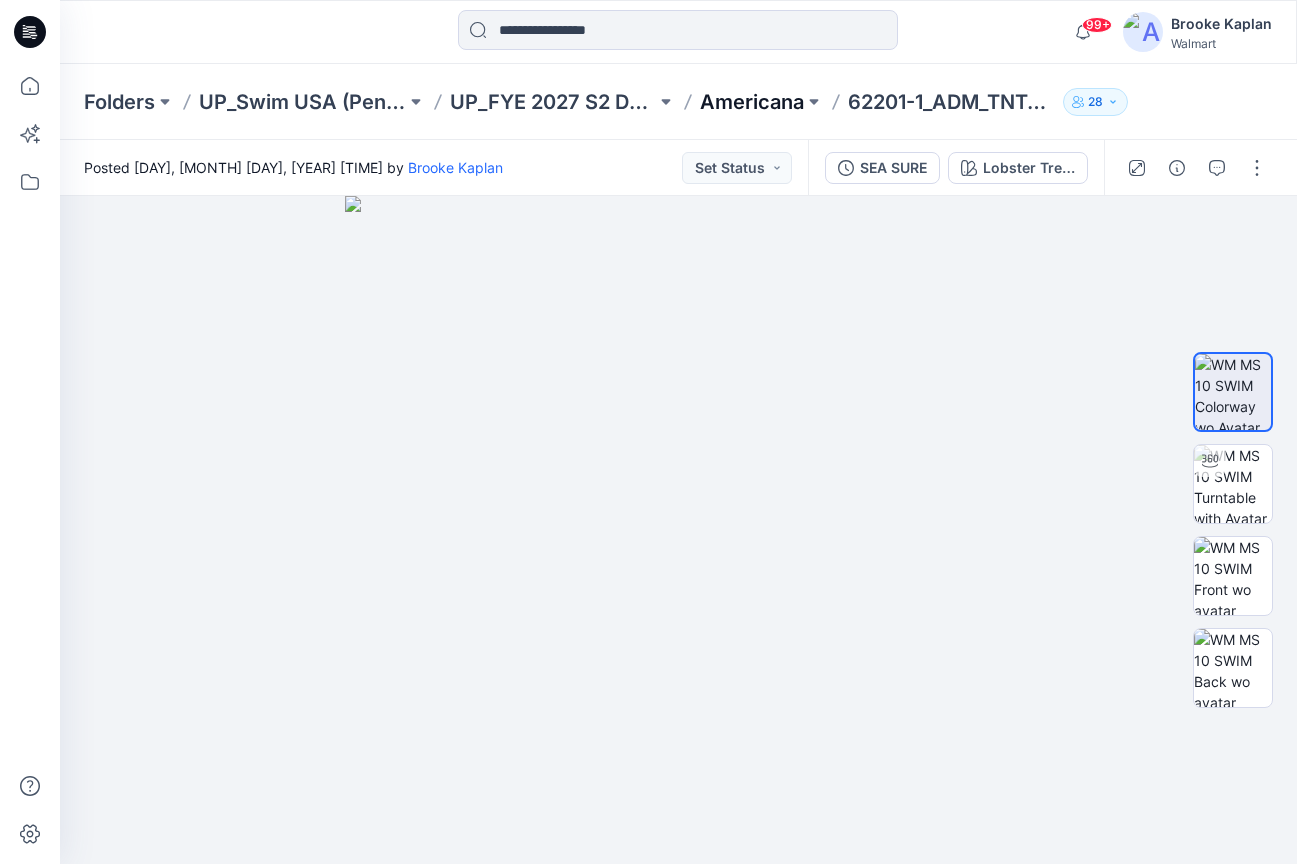 click on "Americana" at bounding box center [752, 102] 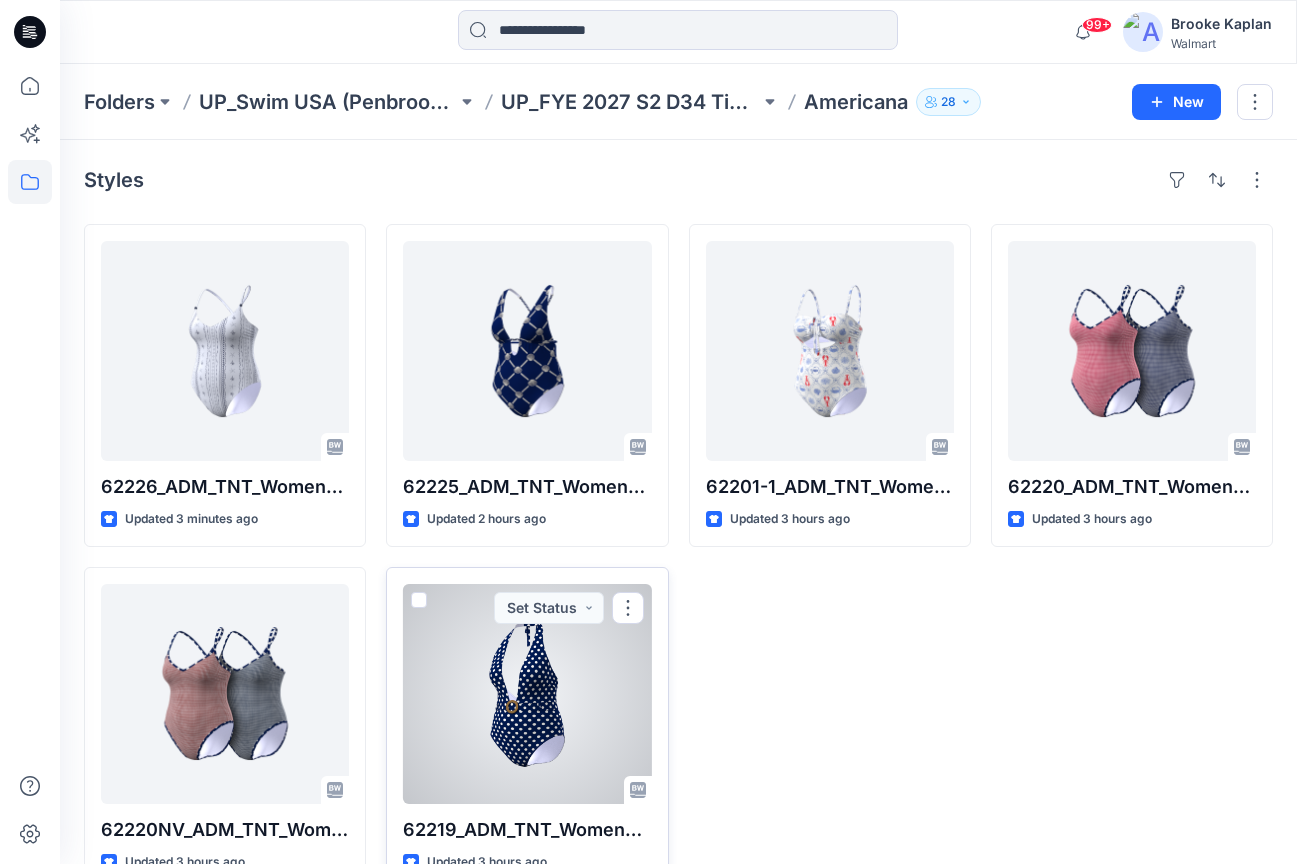 click at bounding box center [527, 694] 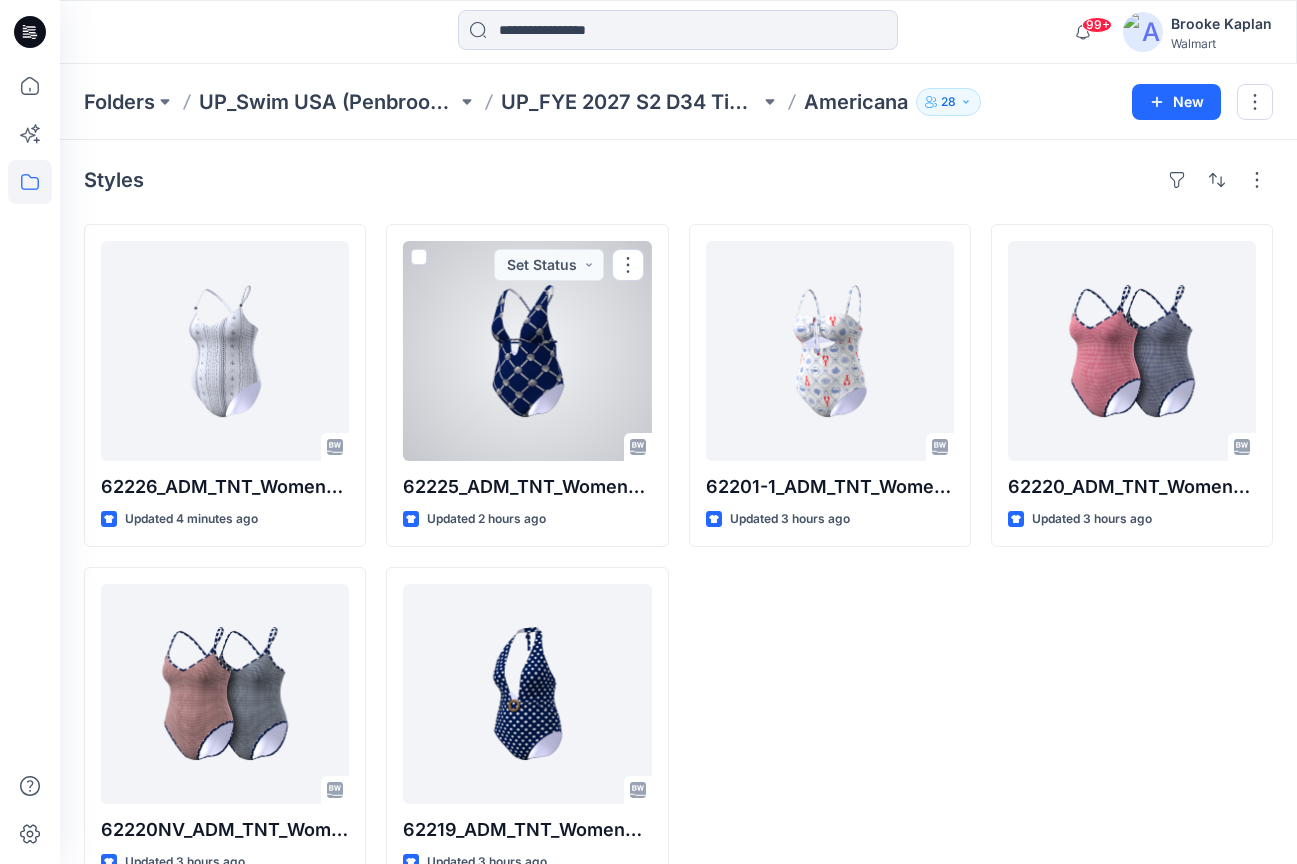 click at bounding box center (527, 351) 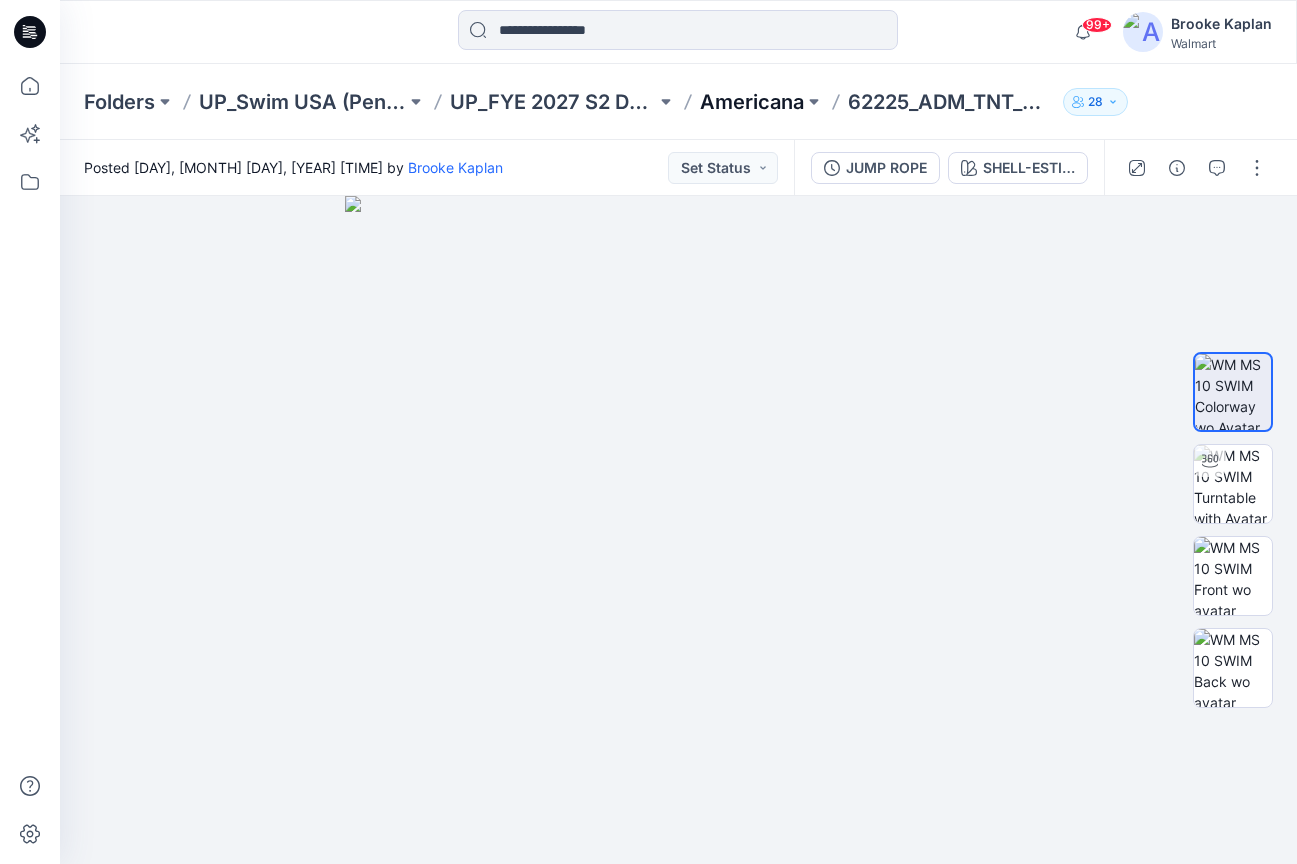 click on "Americana" at bounding box center [752, 102] 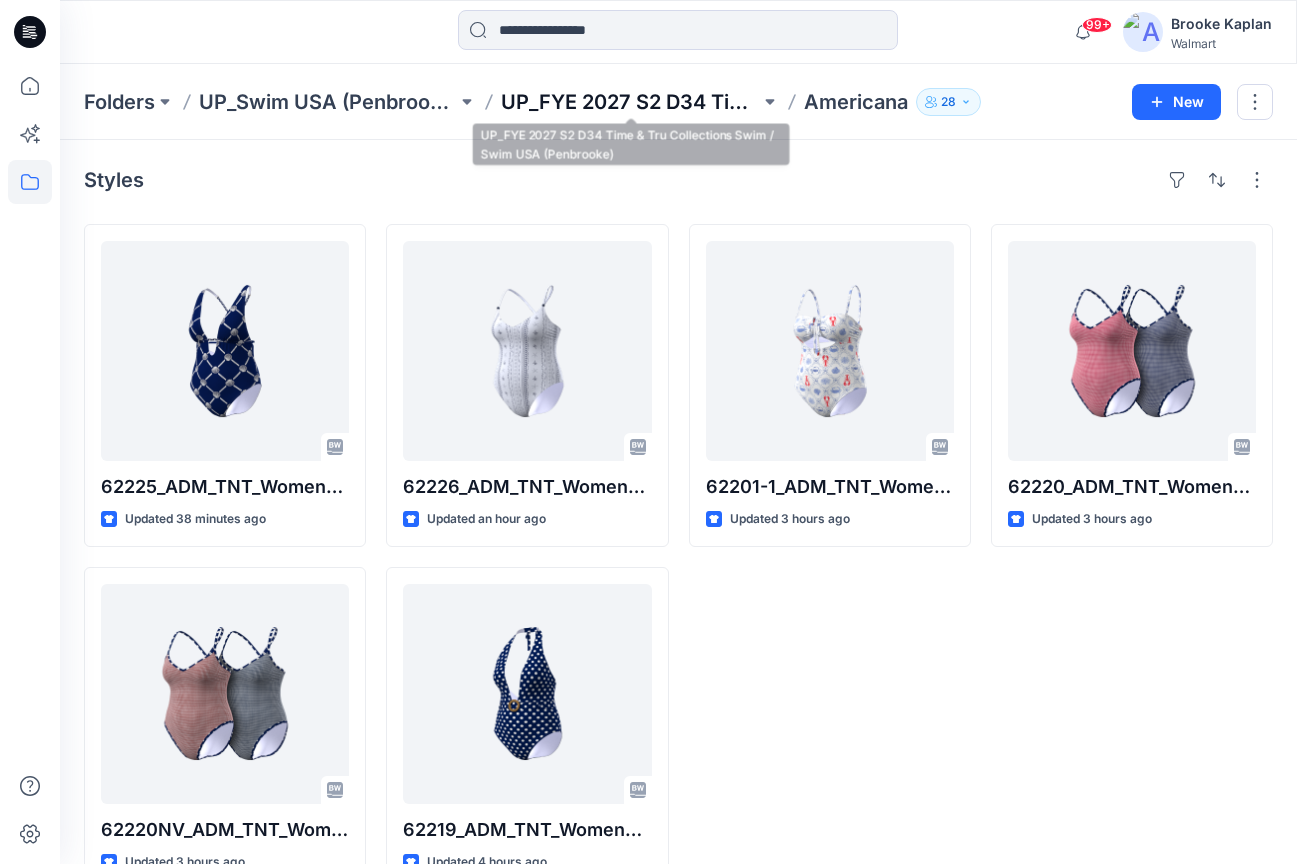 click on "UP_FYE 2027 S2 D34 Time & Tru Collections Swim / Swim USA (Penbrooke)" at bounding box center (630, 102) 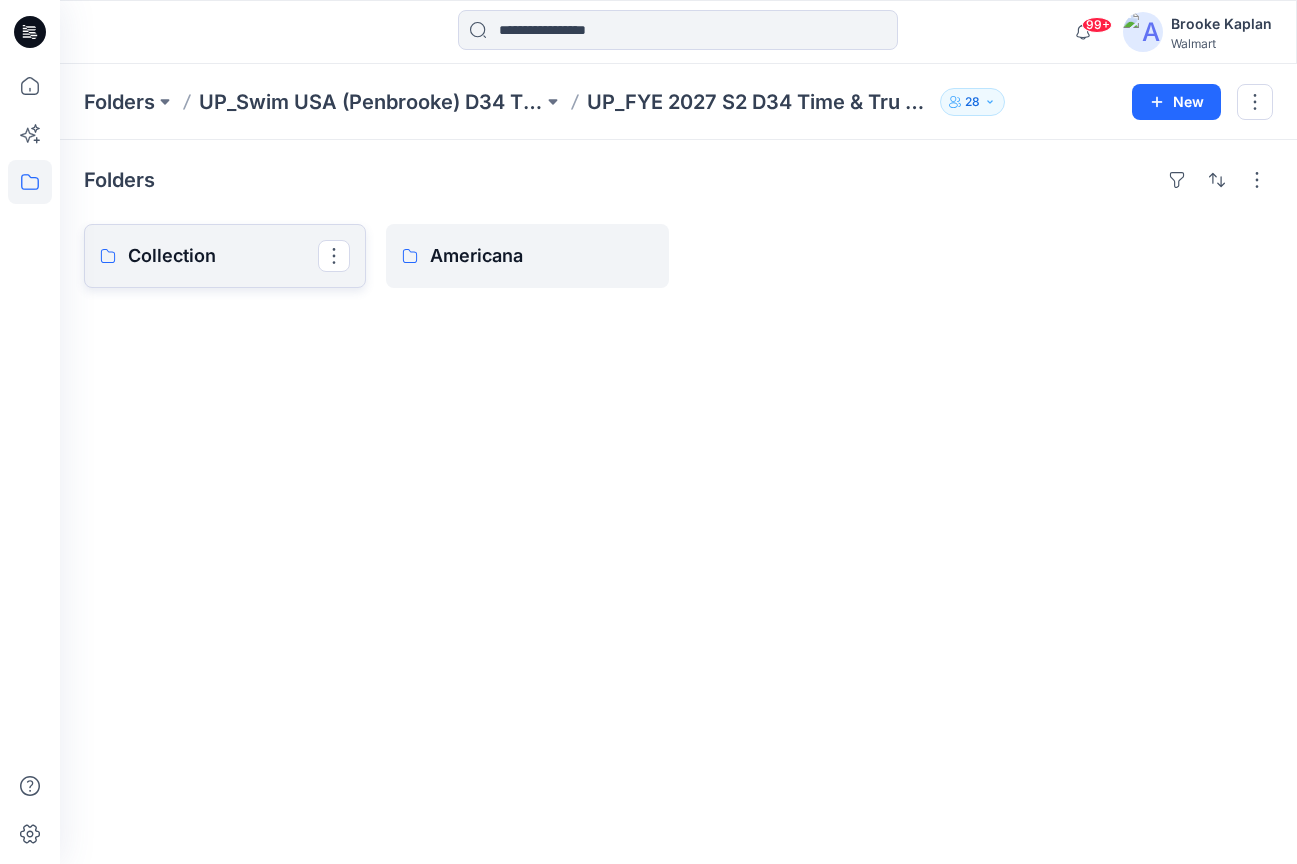 click on "Collection" at bounding box center [225, 256] 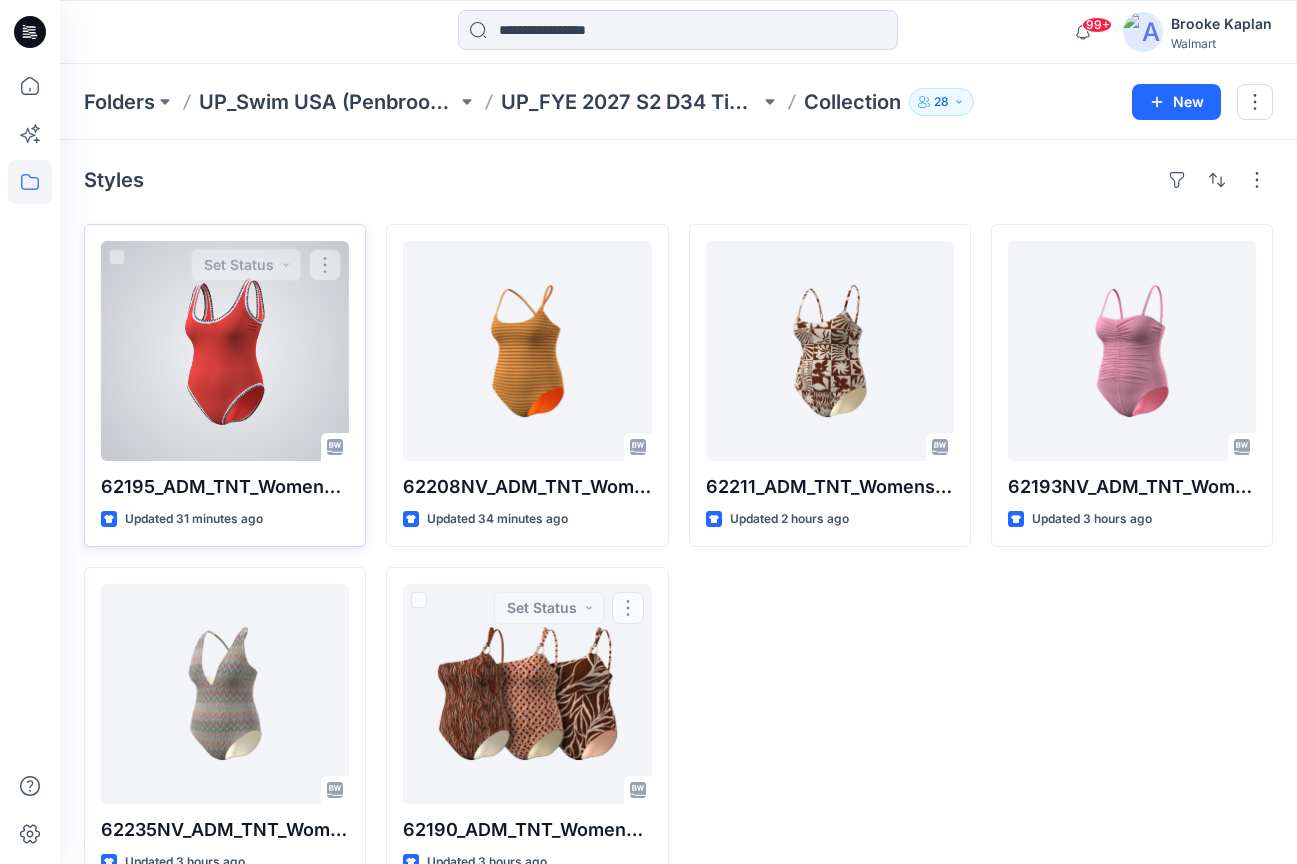 click at bounding box center [225, 351] 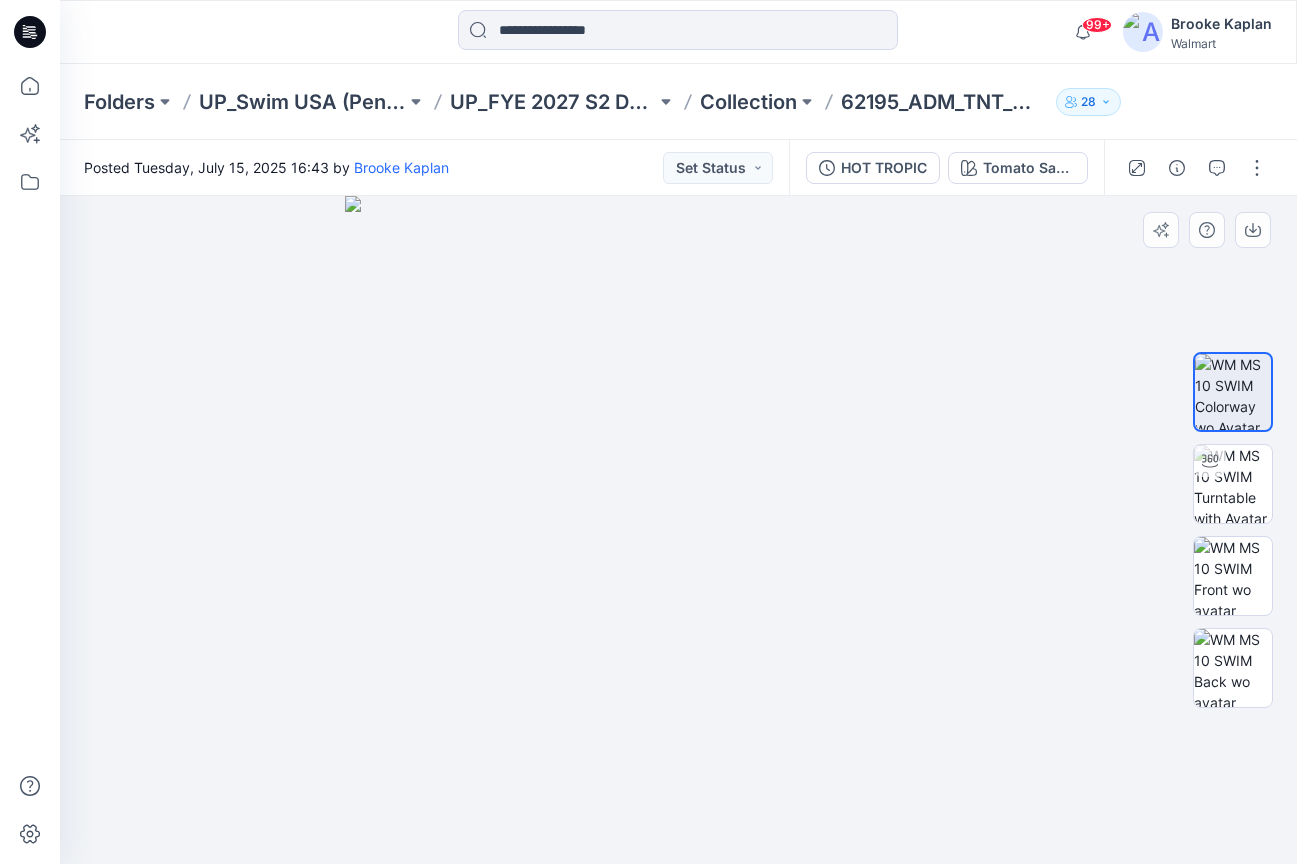drag, startPoint x: 814, startPoint y: 563, endPoint x: 713, endPoint y: 591, distance: 104.80935 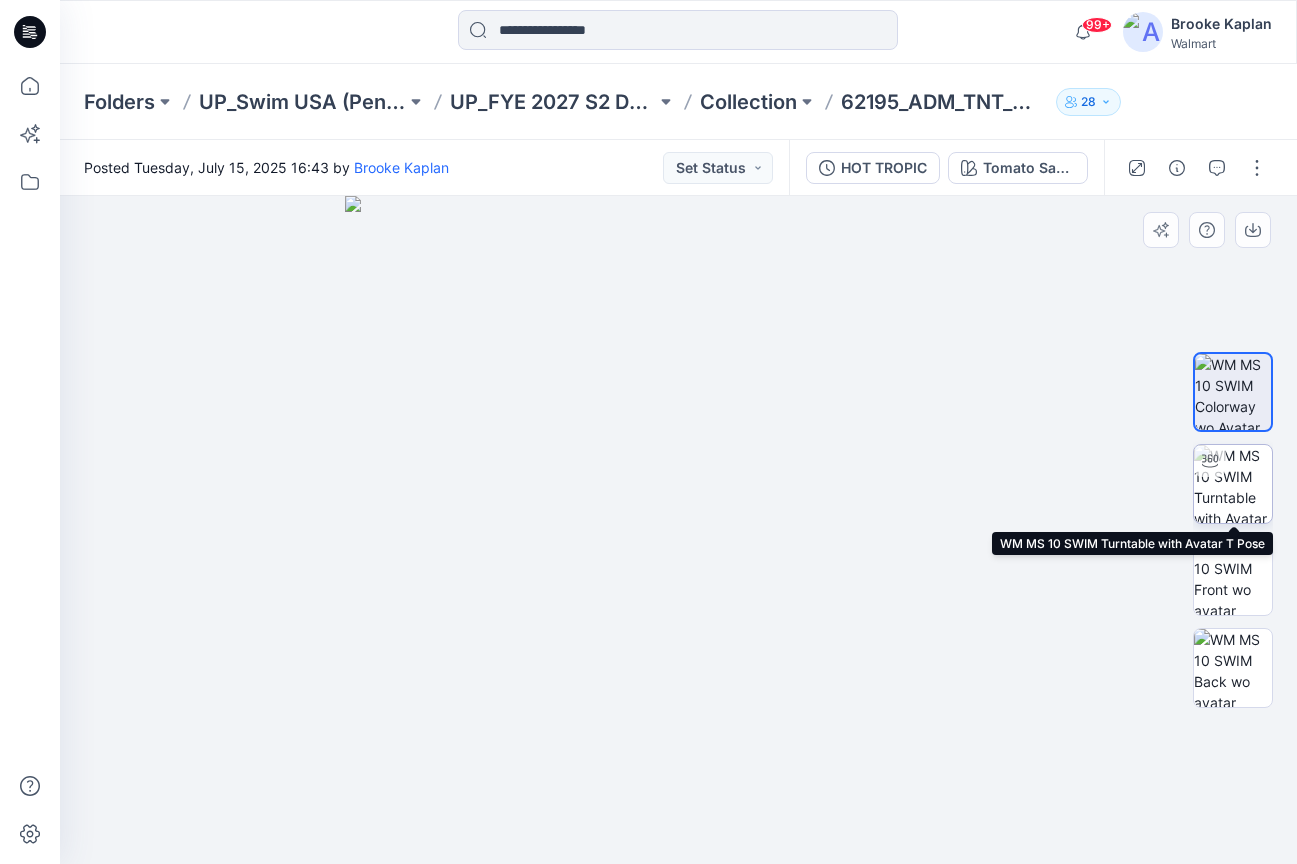 click at bounding box center [1233, 484] 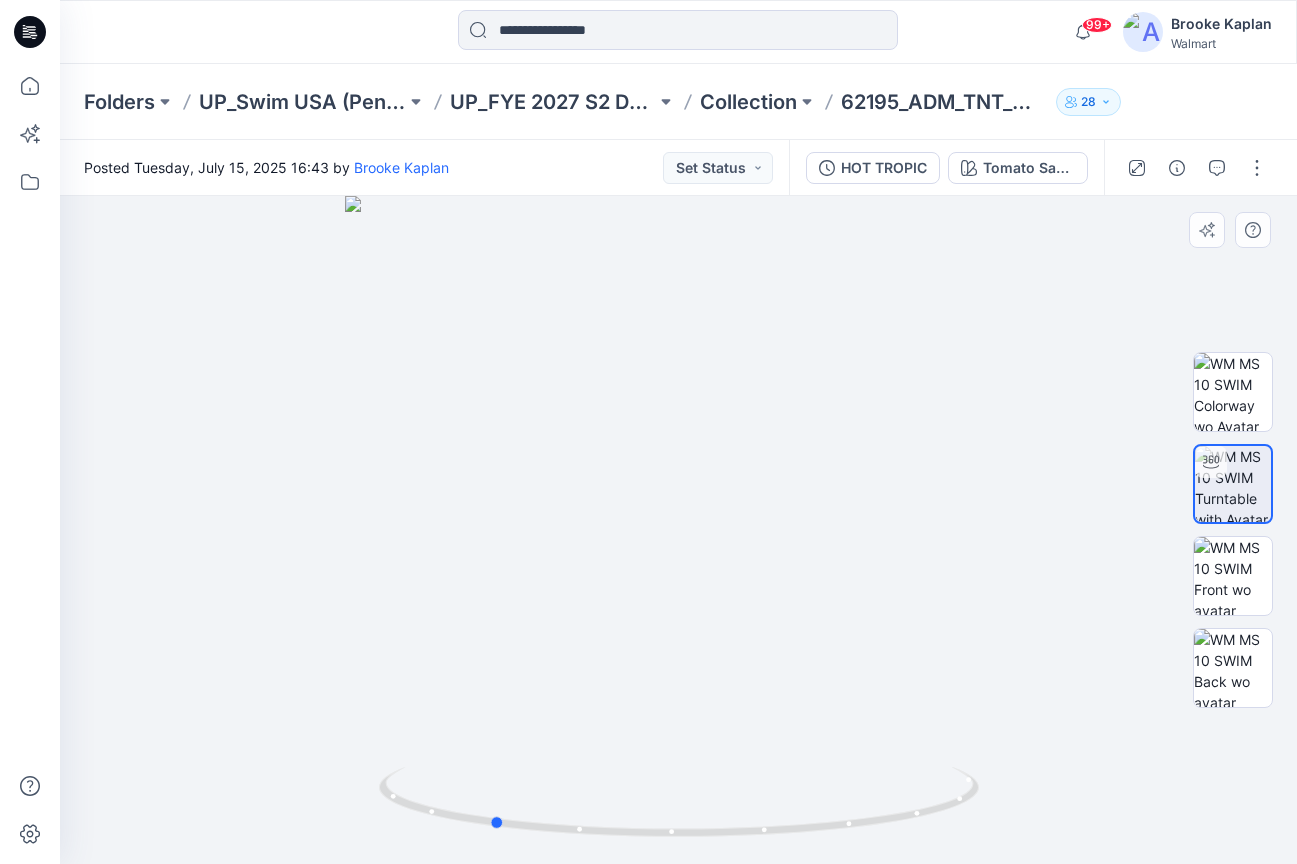 drag, startPoint x: 970, startPoint y: 627, endPoint x: 739, endPoint y: 666, distance: 234.26907 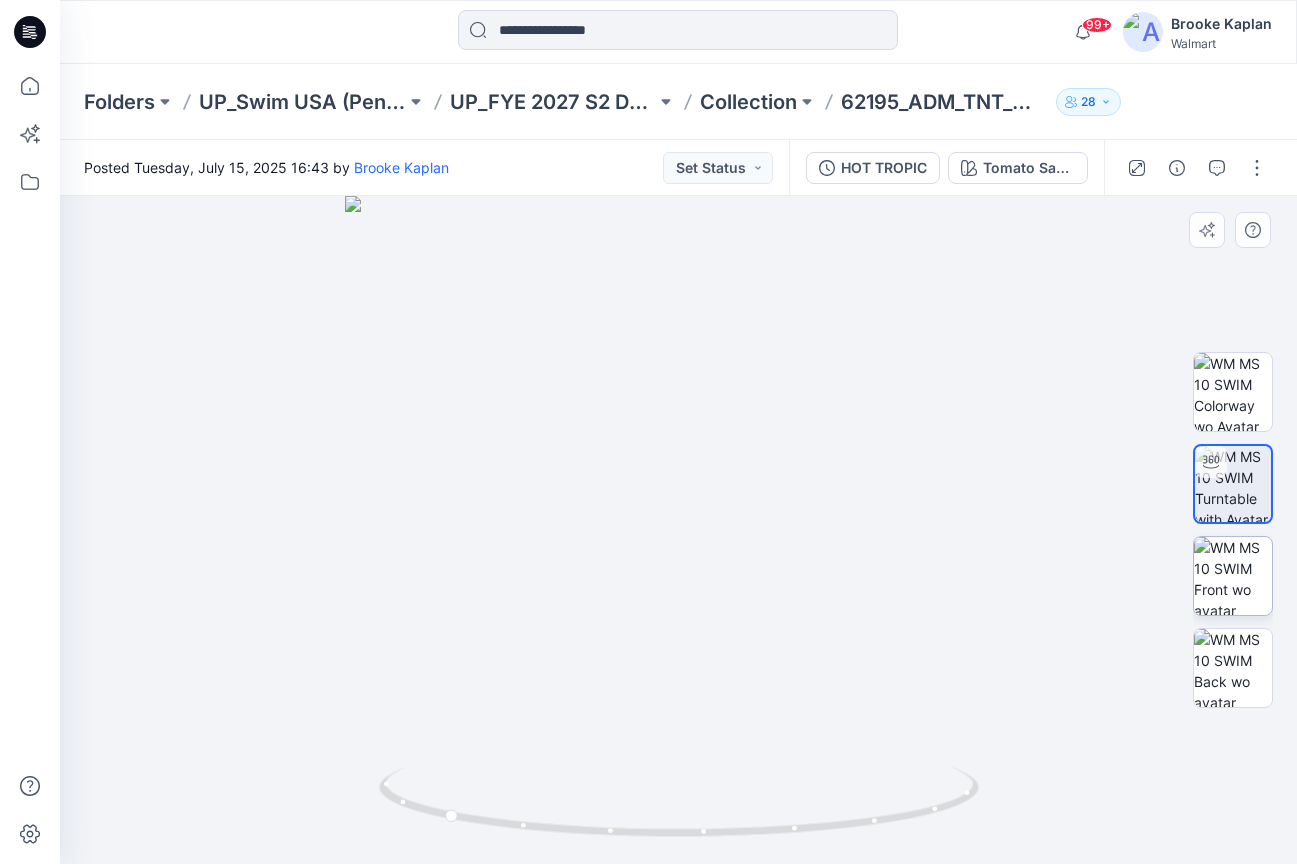 click at bounding box center [1233, 576] 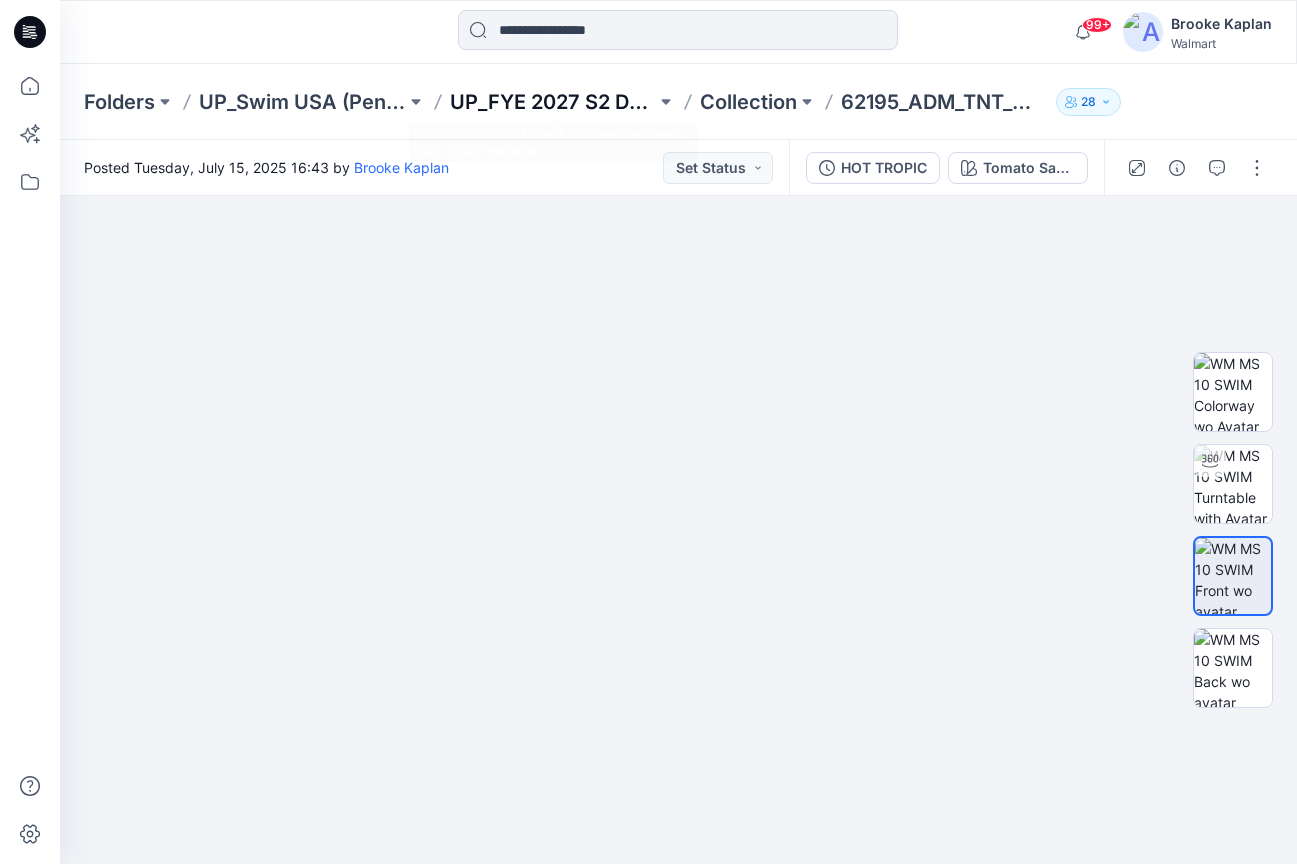 click on "UP_FYE 2027 S2 D34 Time & Tru Collections Swim / Swim USA (Penbrooke)" at bounding box center (553, 102) 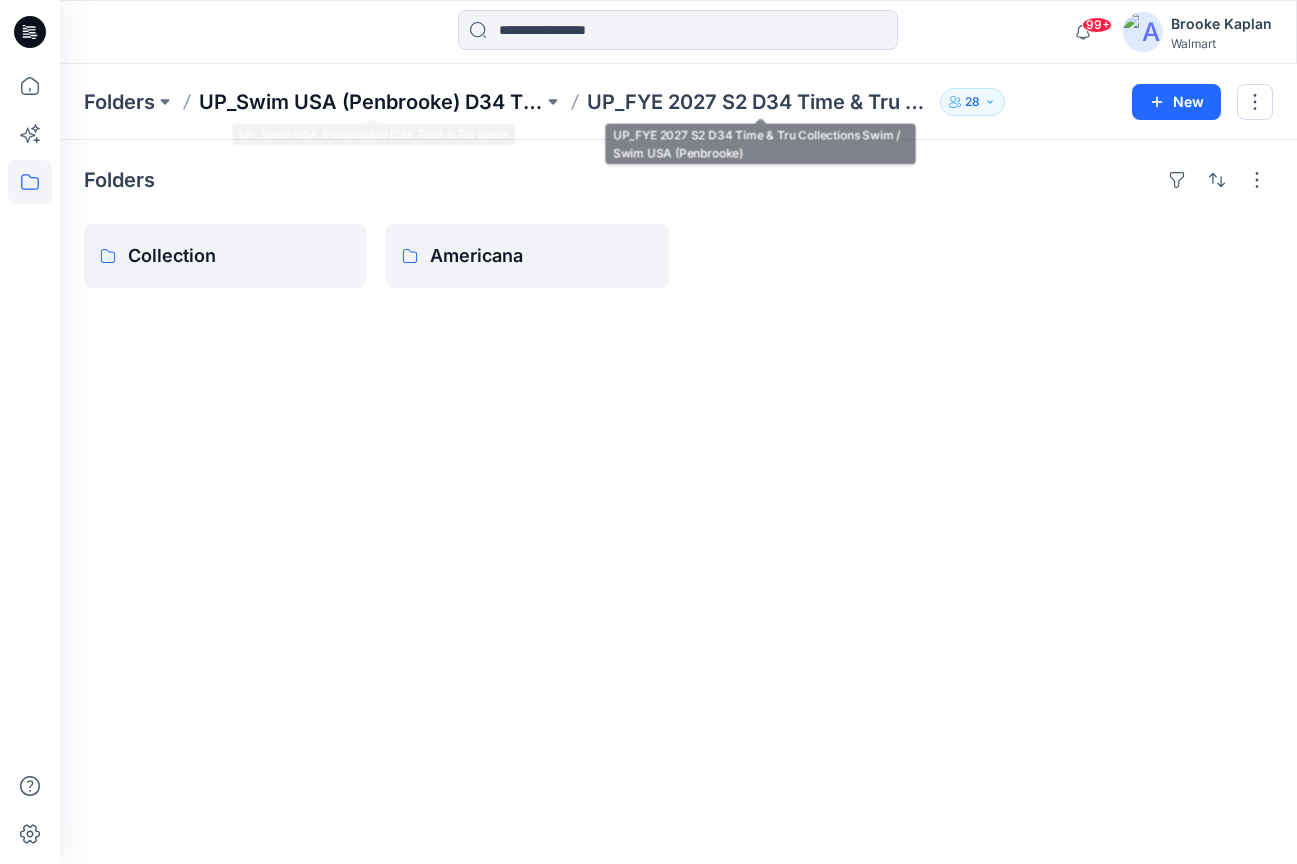 click on "UP_Swim USA (Penbrooke) D34 Time & Tru Swim" at bounding box center [371, 102] 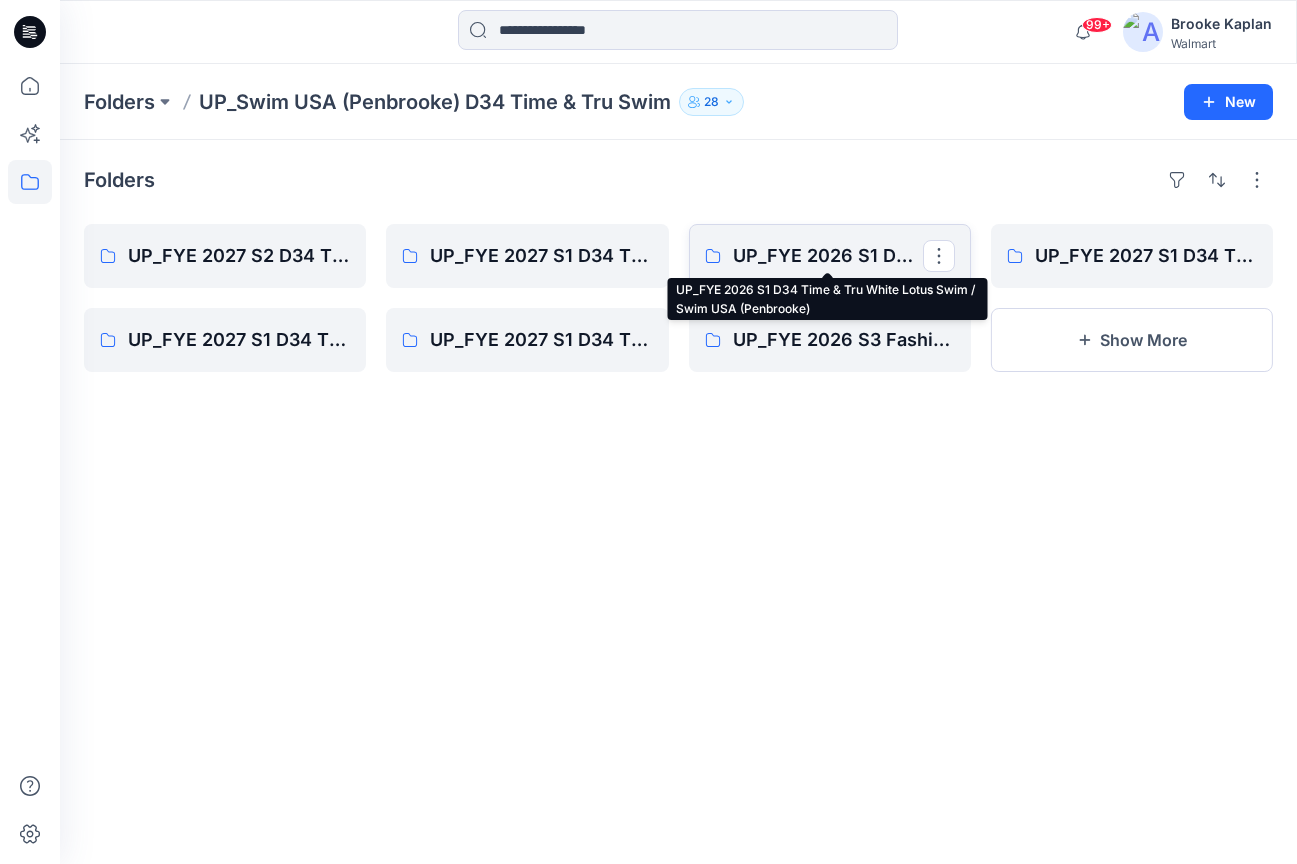 click on "UP_FYE 2026 S1 D34 Time & Tru White Lotus Swim / Swim USA (Penbrooke)" at bounding box center [828, 256] 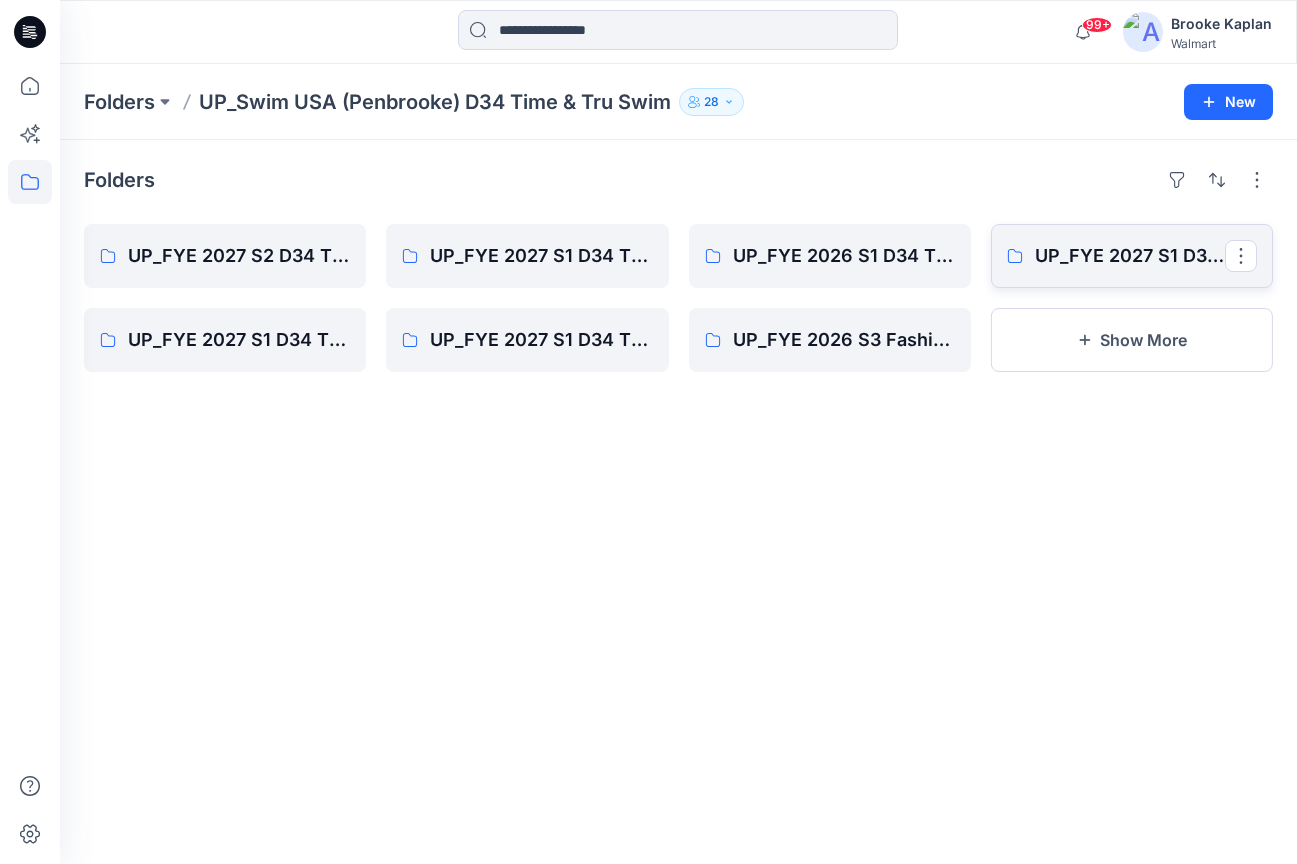 click on "UP_FYE 2027 S1 D34 Time & Tru Core Solids Swim / Swim USA (Penbrooke)" at bounding box center (1132, 256) 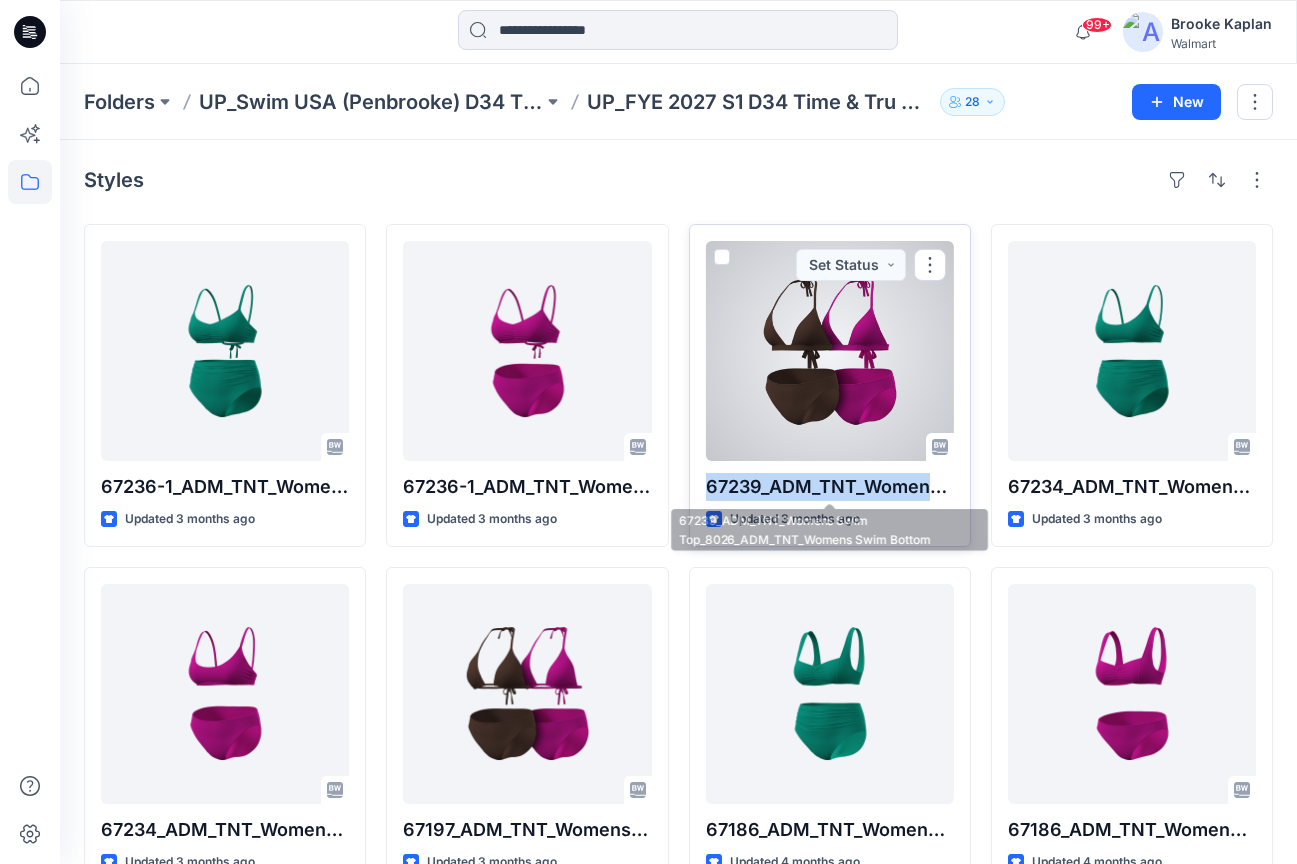 drag, startPoint x: 701, startPoint y: 481, endPoint x: 952, endPoint y: 492, distance: 251.24092 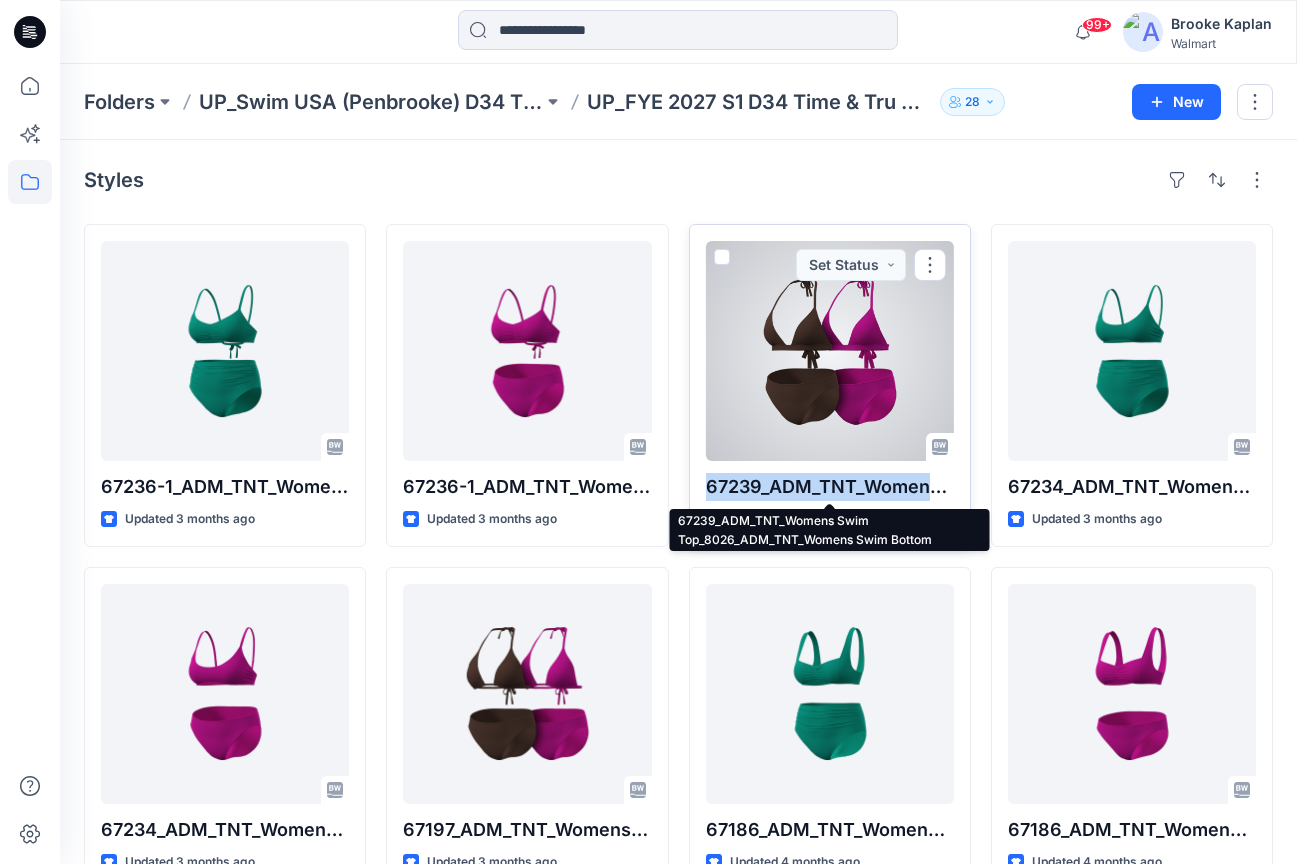 copy on "67239_ADM_TNT_Womens S" 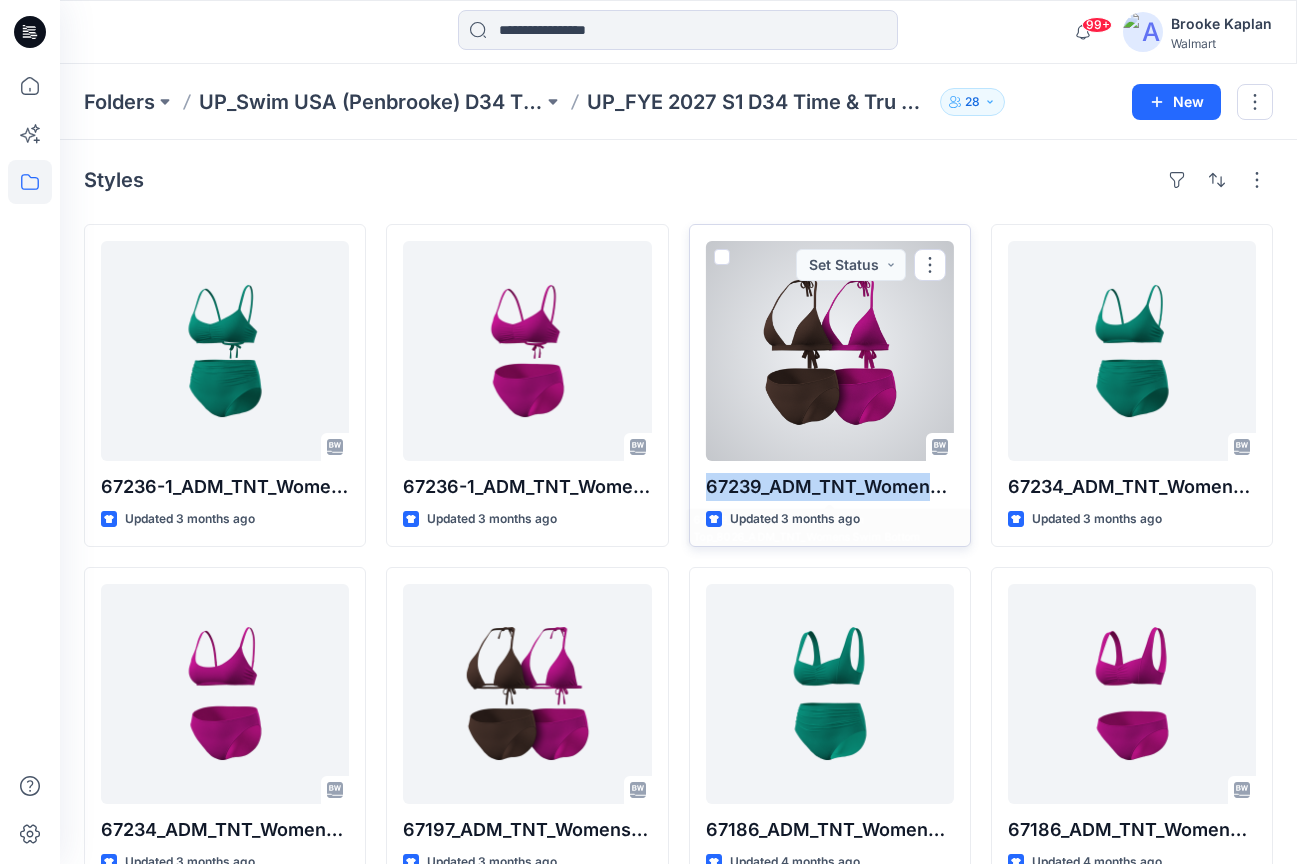click at bounding box center (830, 351) 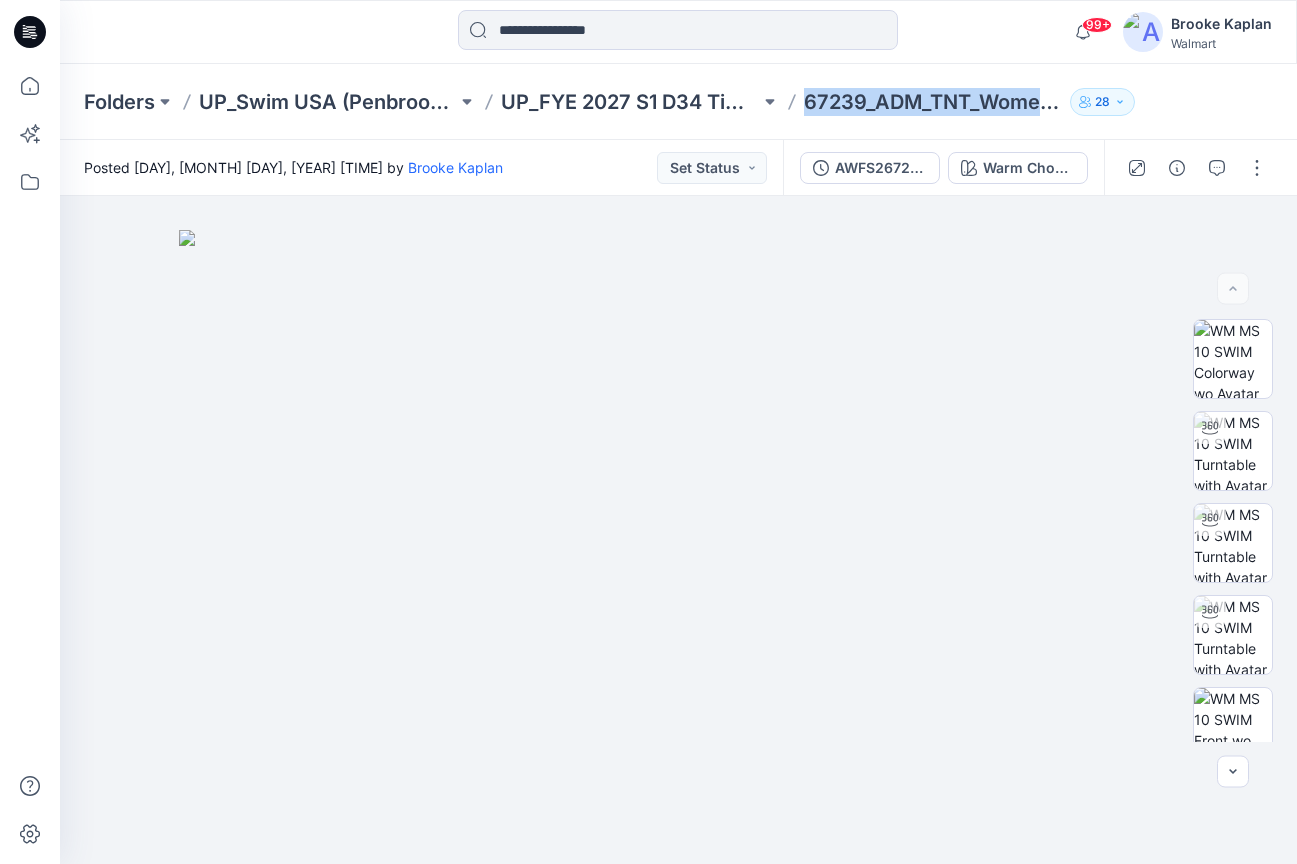 drag, startPoint x: 803, startPoint y: 99, endPoint x: 1072, endPoint y: 109, distance: 269.18582 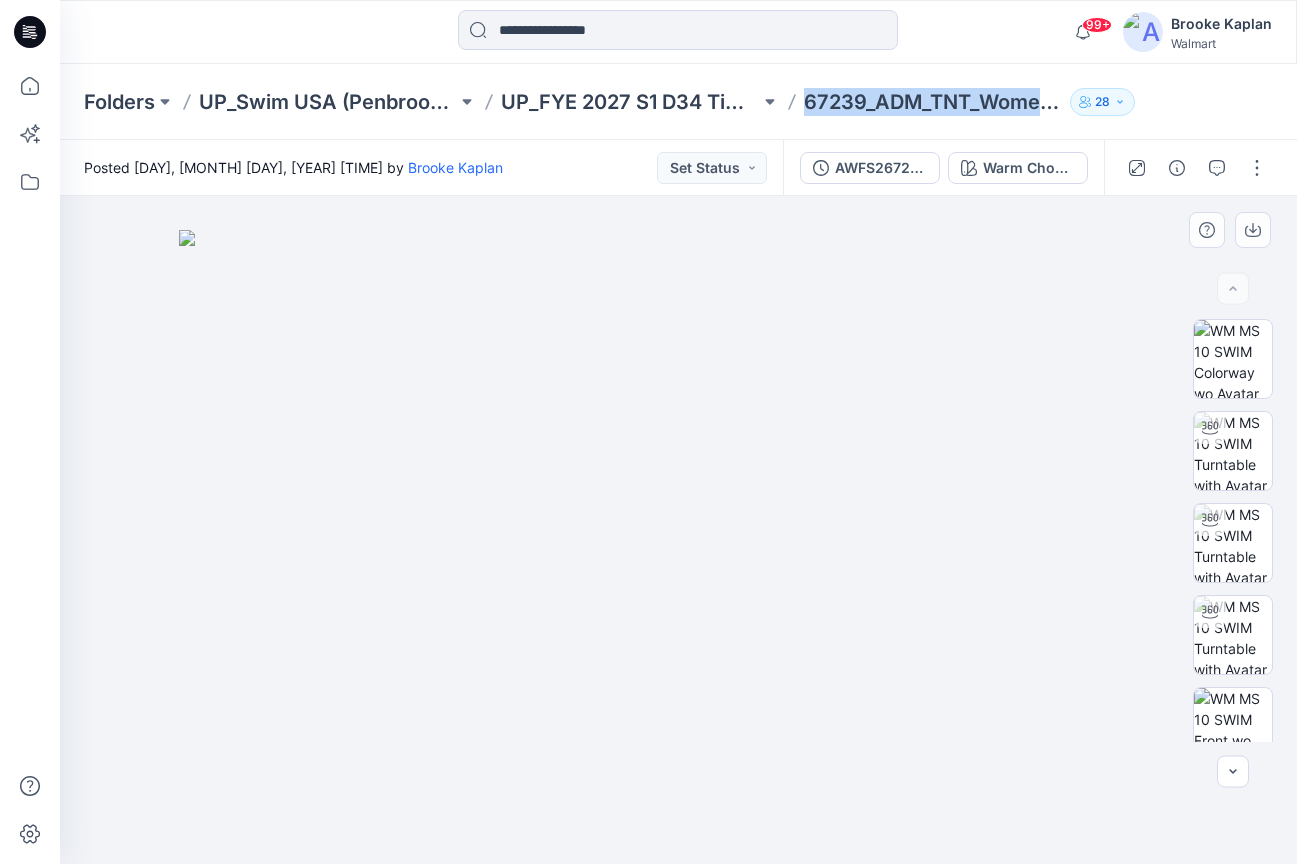 click at bounding box center (679, 547) 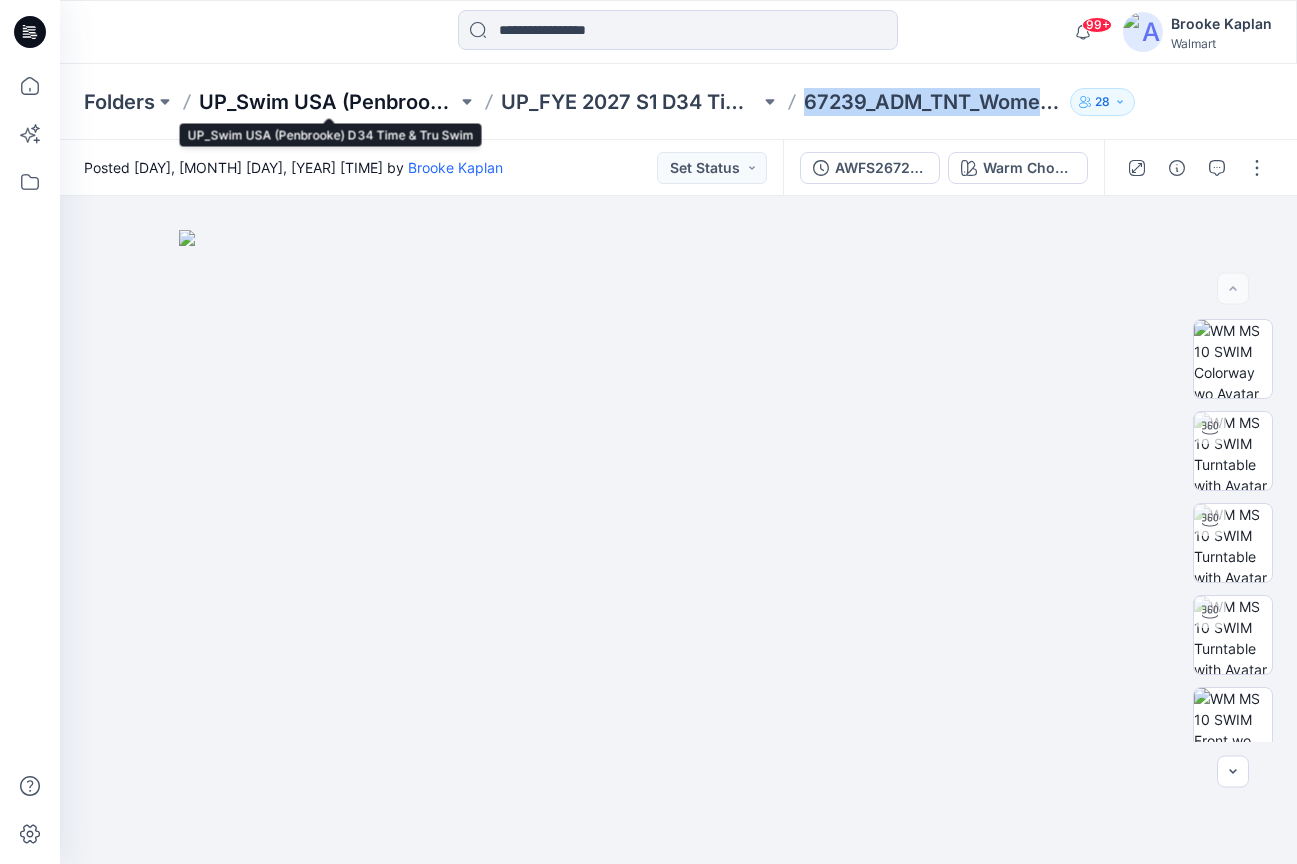 click on "UP_Swim USA (Penbrooke) D34 Time & Tru Swim" at bounding box center (328, 102) 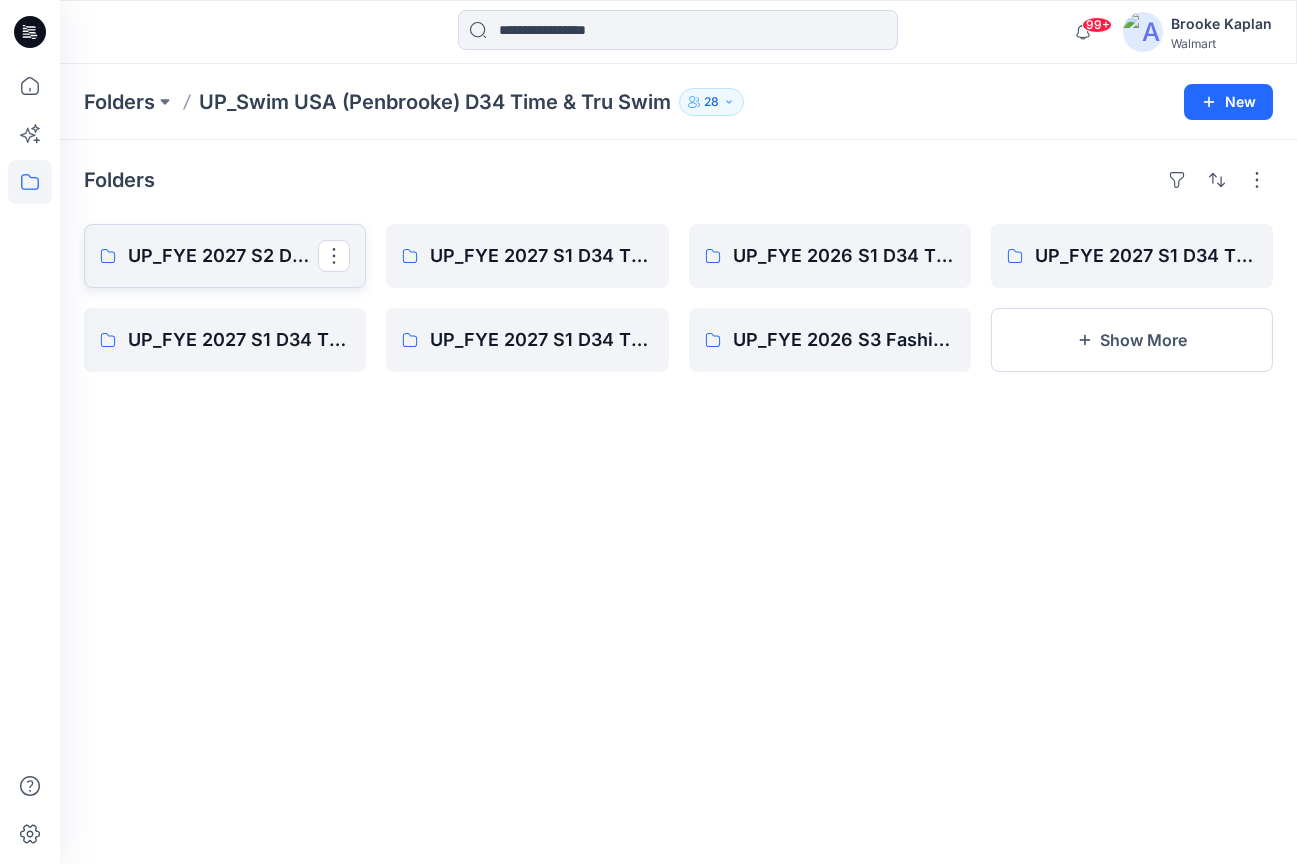 click on "UP_FYE 2027 S2 D34 Time & Tru Collections Swim / Swim USA (Penbrooke)" at bounding box center (223, 256) 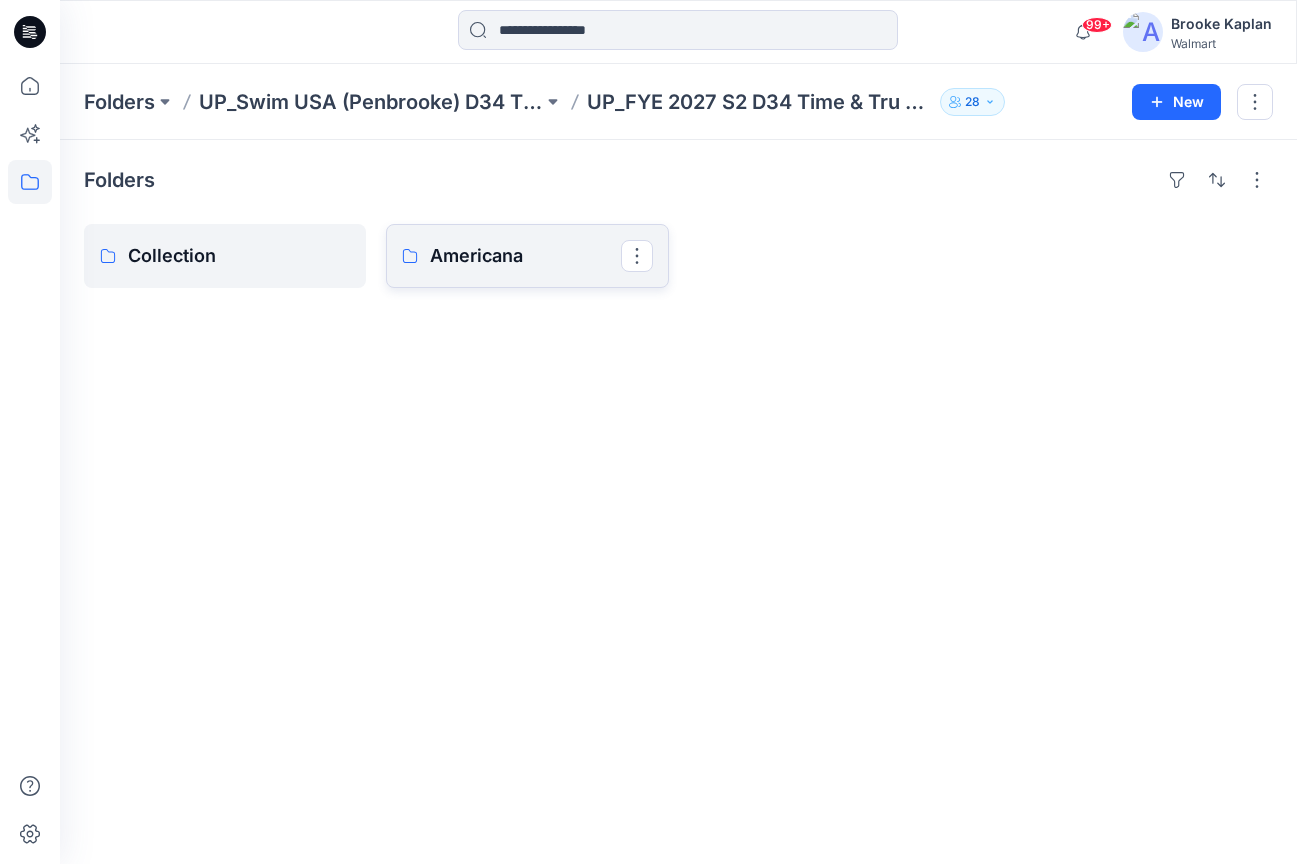 click on "Americana" at bounding box center [525, 256] 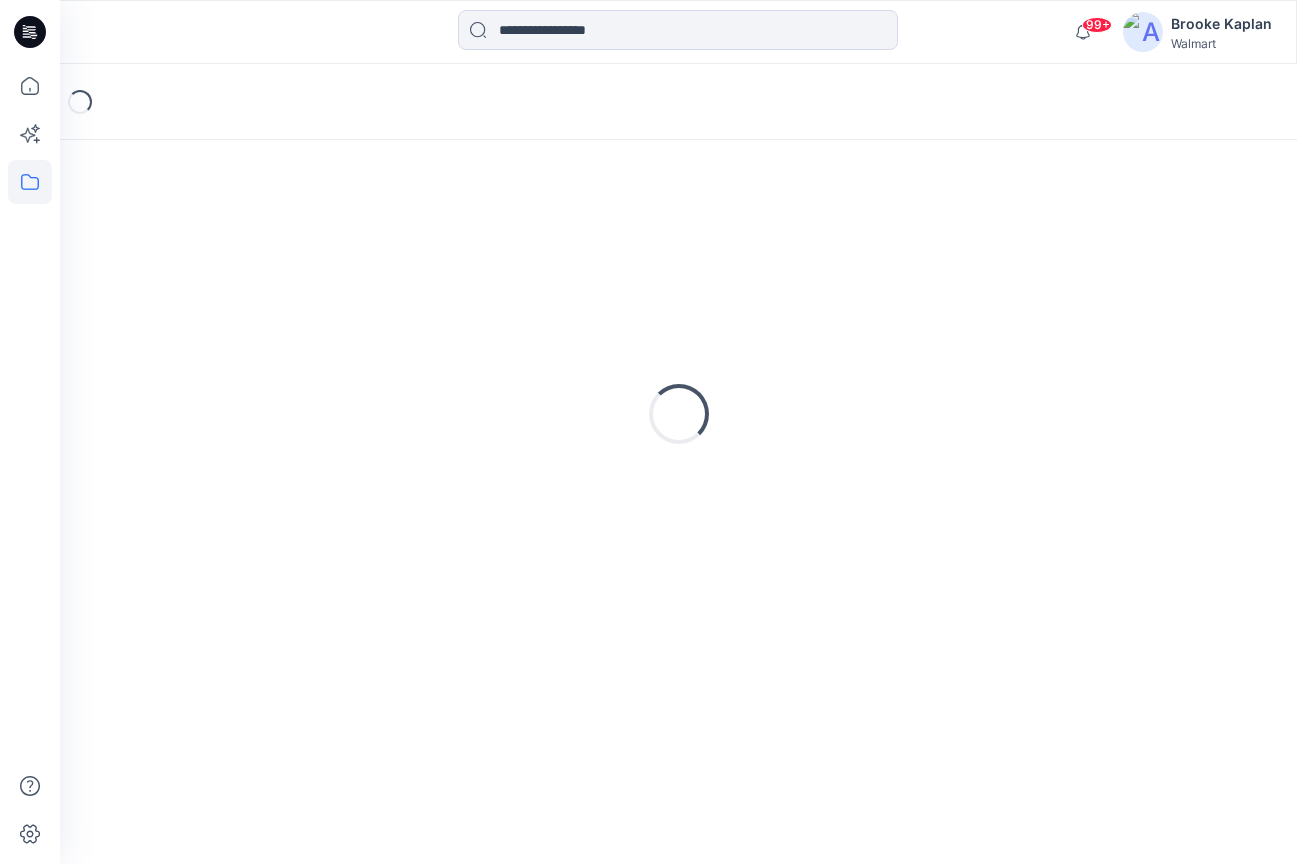 scroll, scrollTop: 0, scrollLeft: 0, axis: both 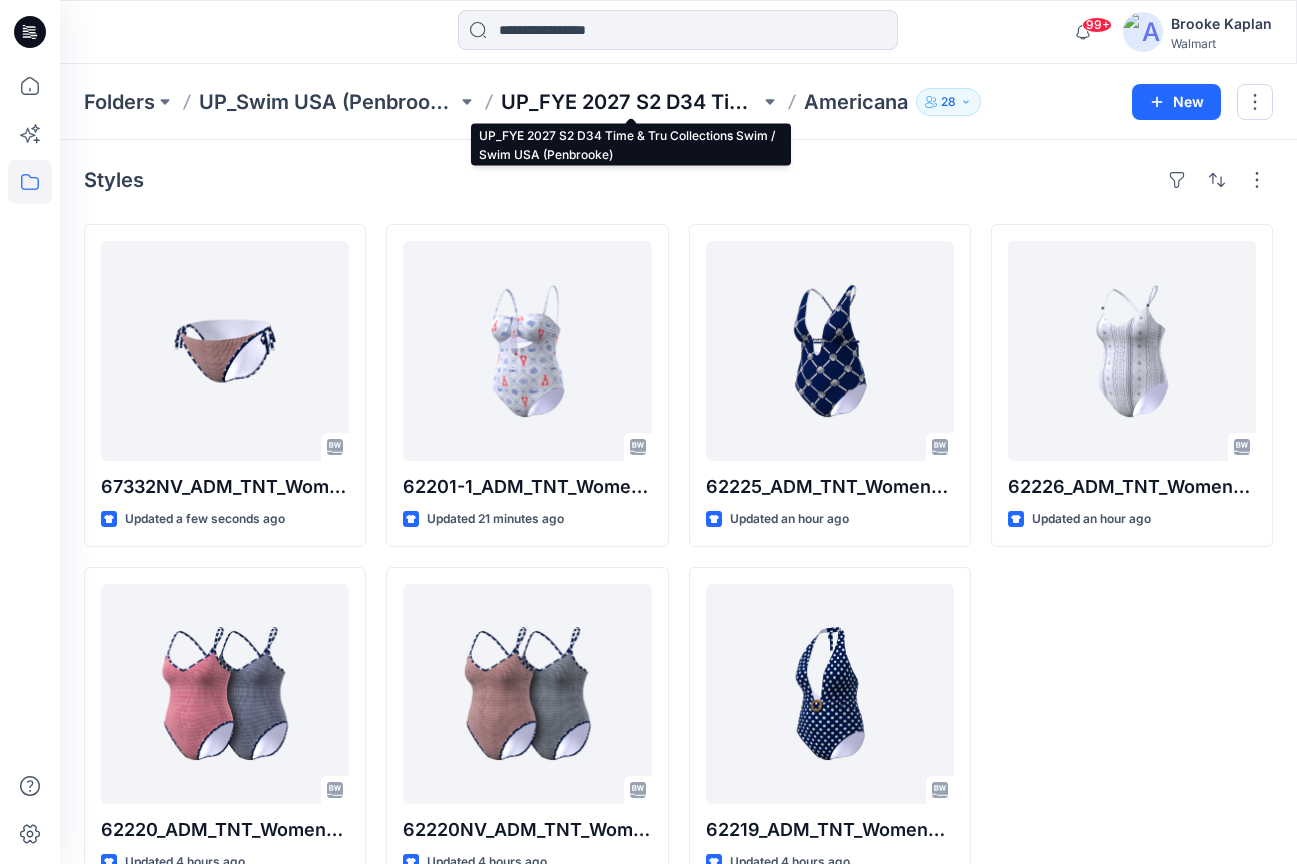 click on "UP_FYE 2027 S2 D34 Time & Tru Collections Swim / Swim USA (Penbrooke)" at bounding box center [630, 102] 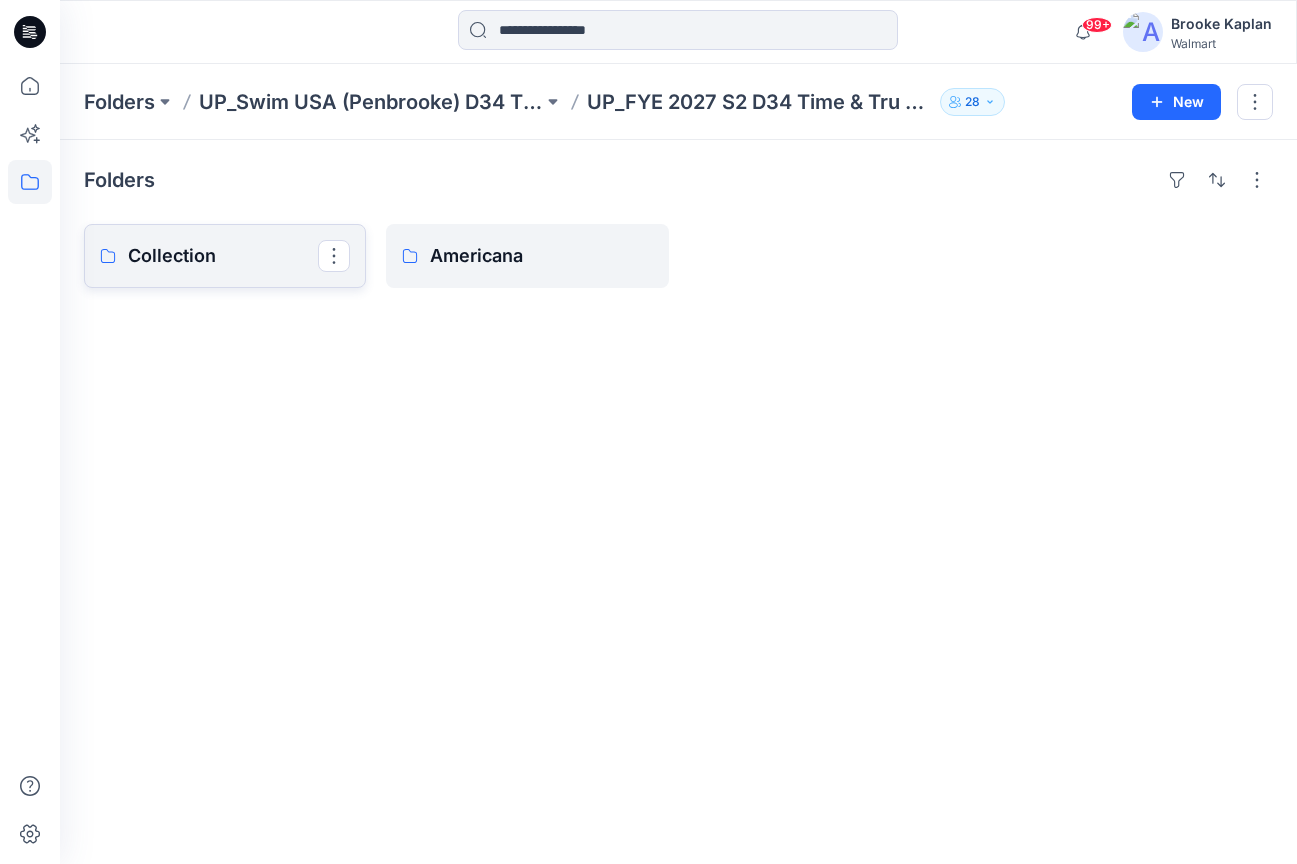 click on "Collection" at bounding box center (225, 256) 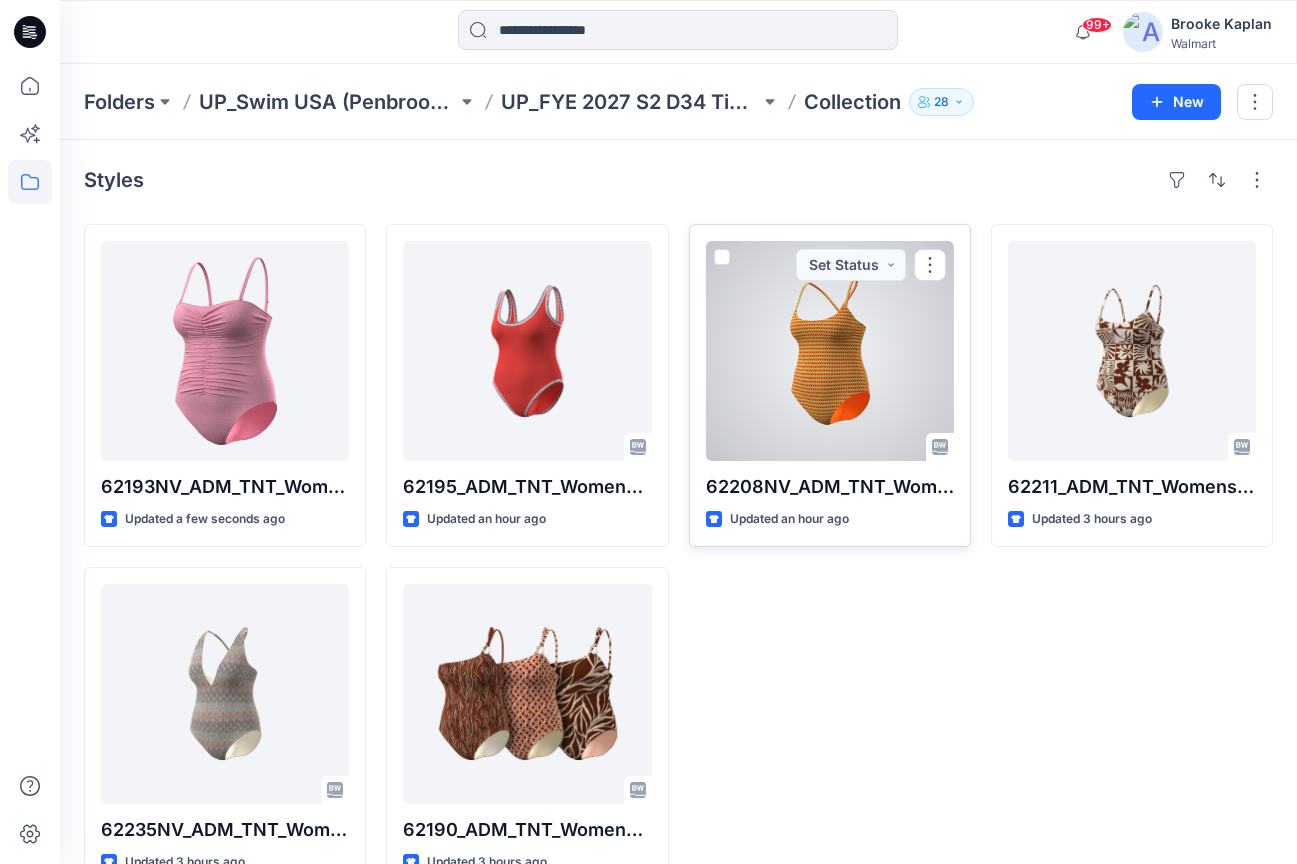 click at bounding box center (830, 351) 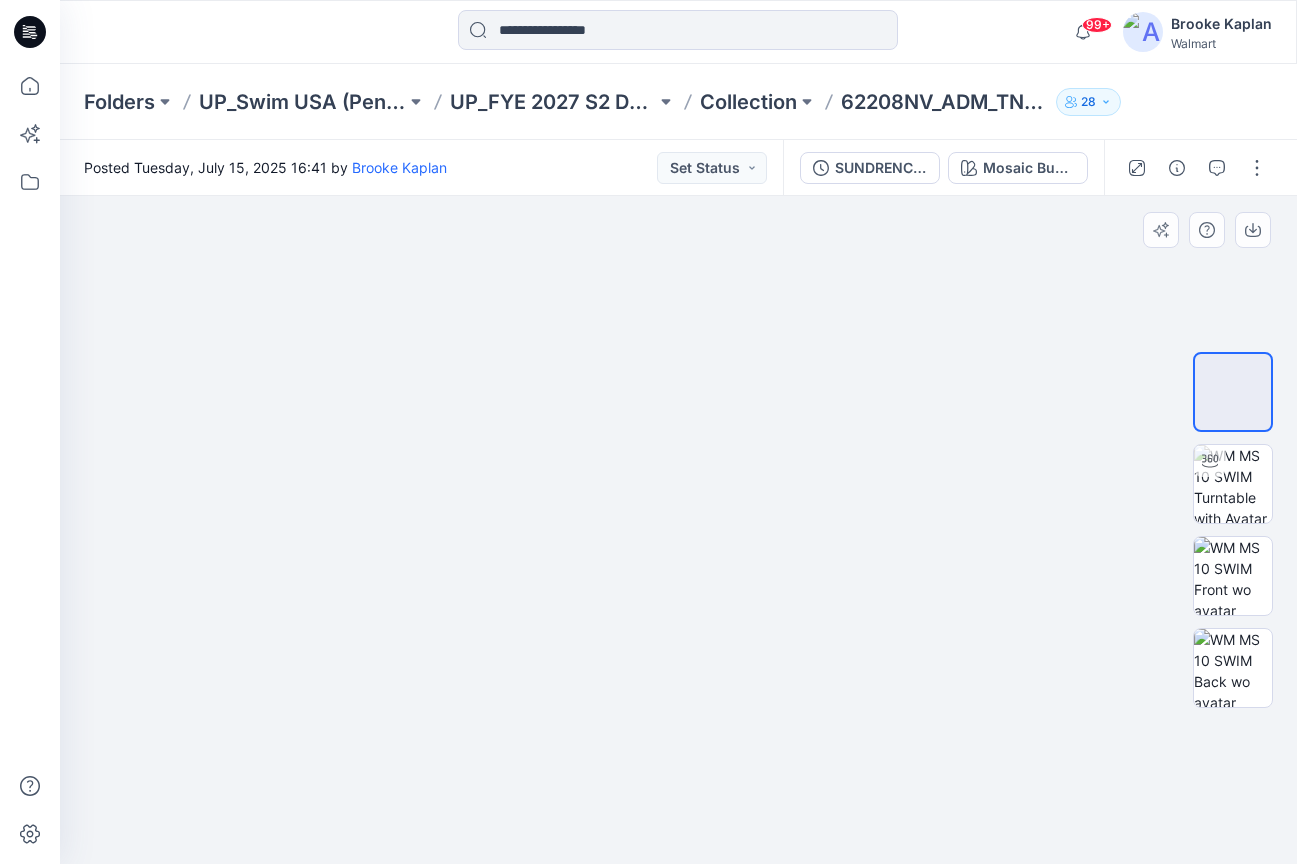 drag, startPoint x: 654, startPoint y: 549, endPoint x: 353, endPoint y: 588, distance: 303.51605 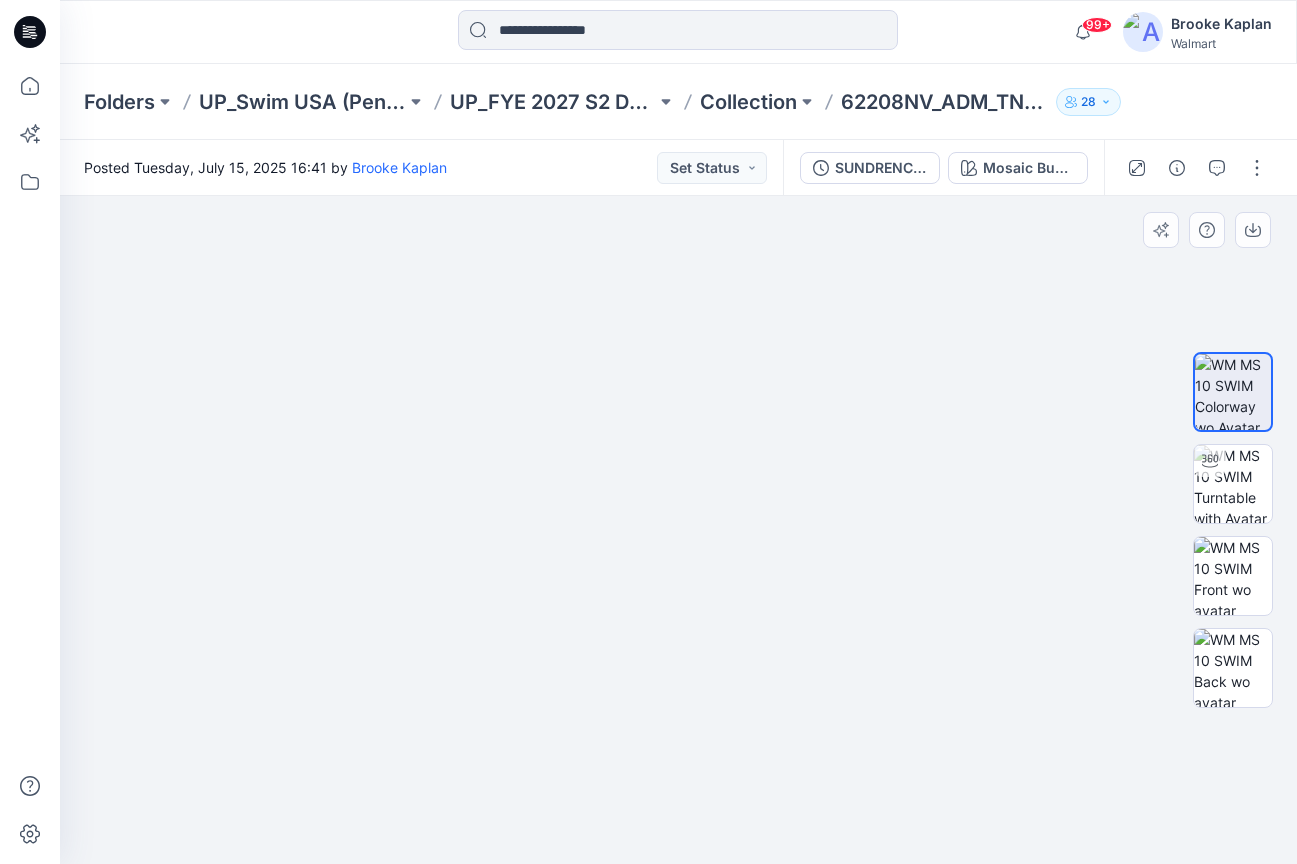 click at bounding box center (679, 494) 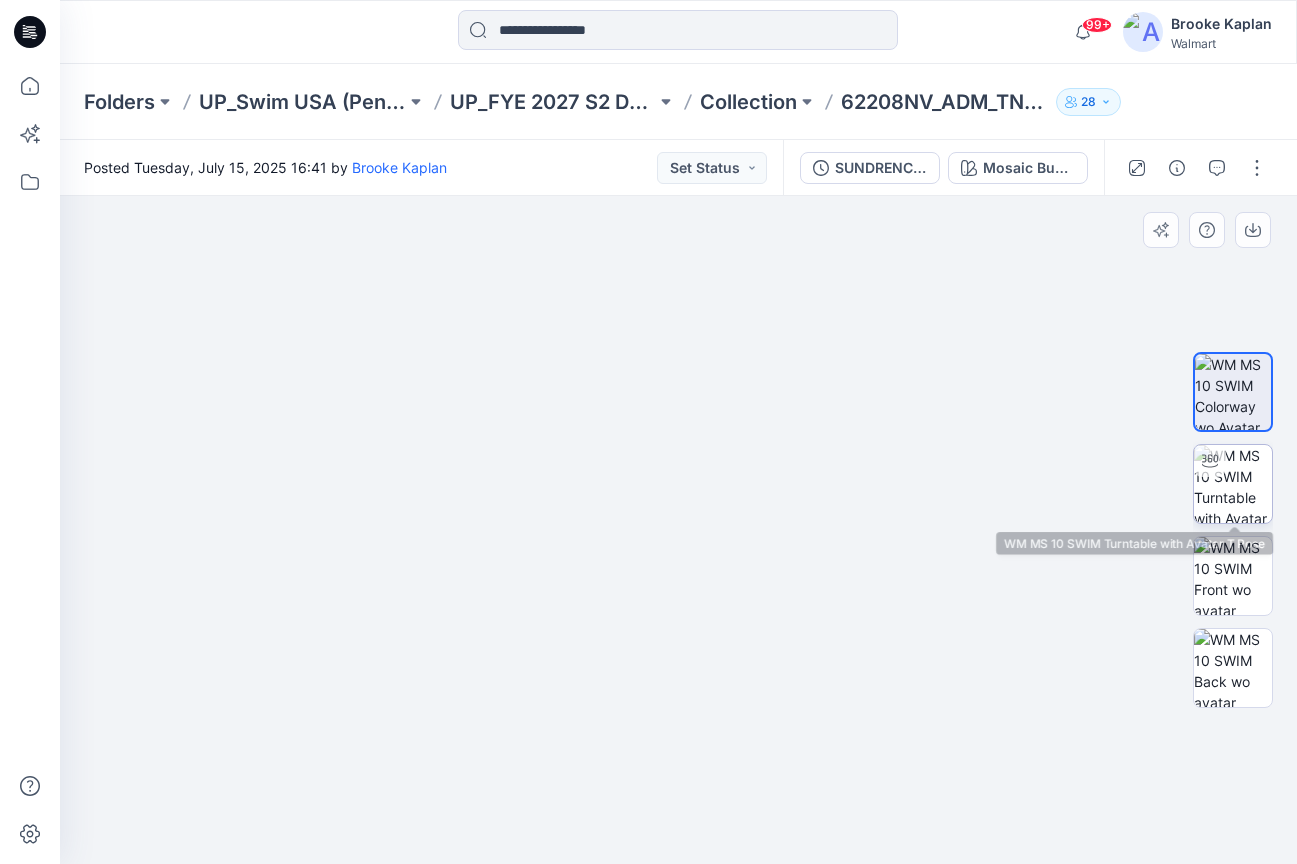 click at bounding box center (1233, 484) 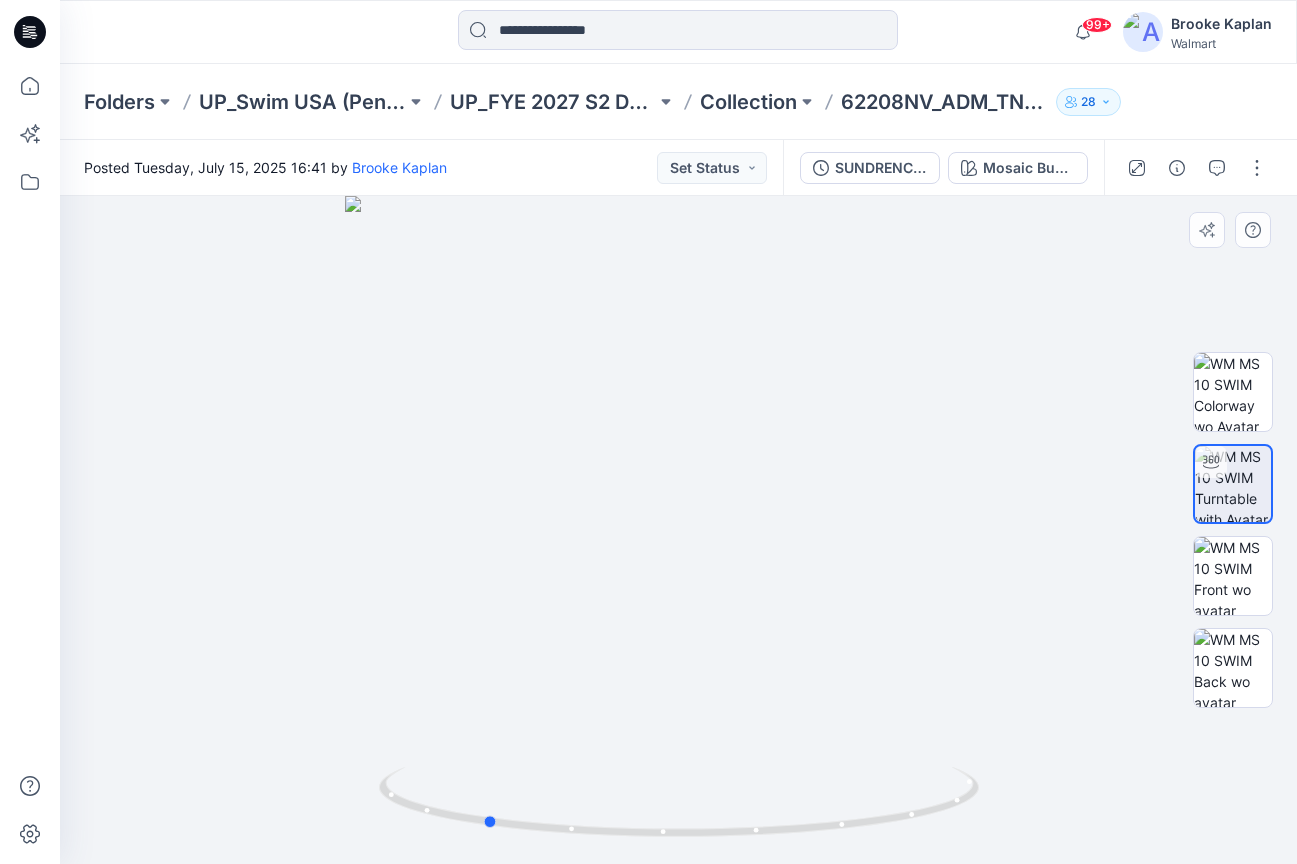 drag, startPoint x: 1010, startPoint y: 605, endPoint x: 216, endPoint y: 648, distance: 795.1635 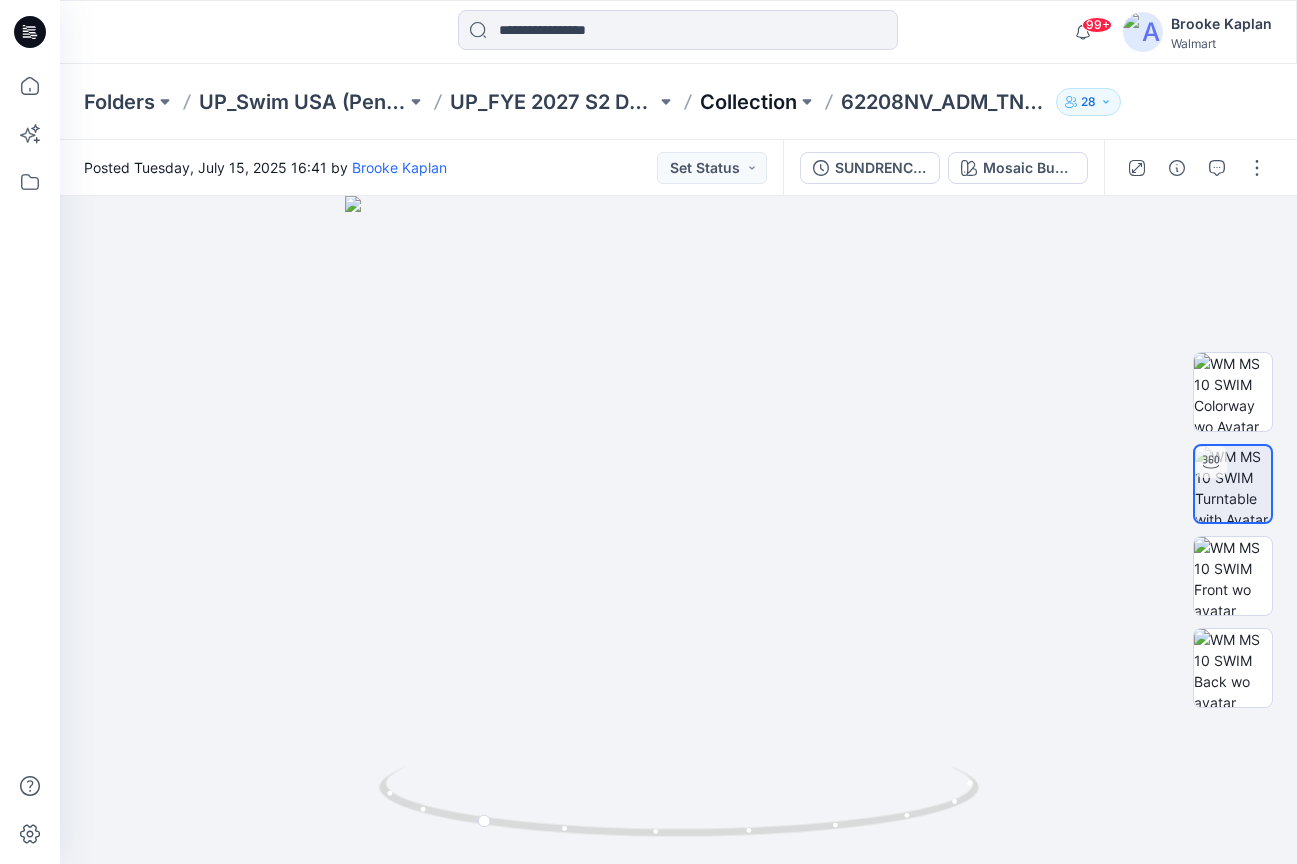 click on "Collection" at bounding box center [748, 102] 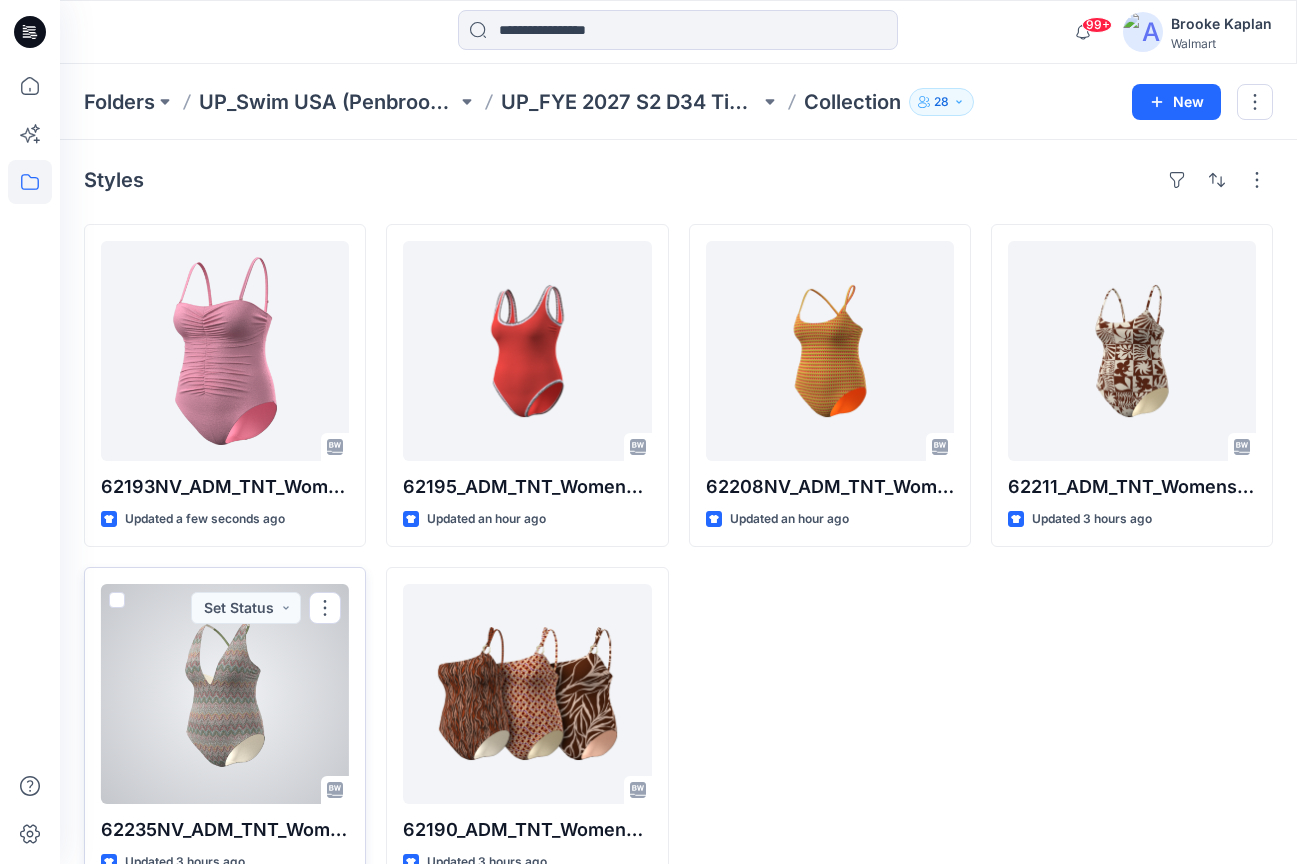 click at bounding box center [225, 694] 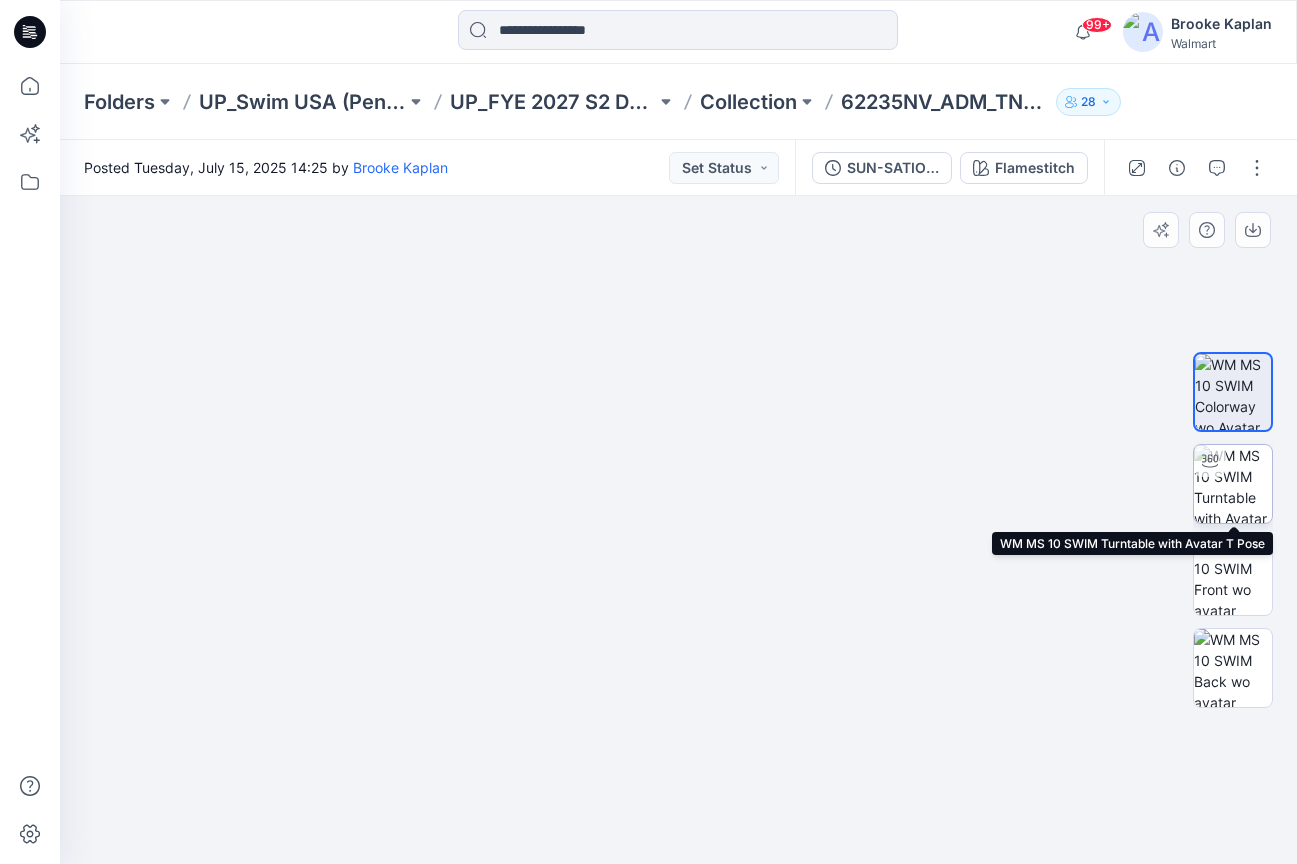 click at bounding box center [1233, 484] 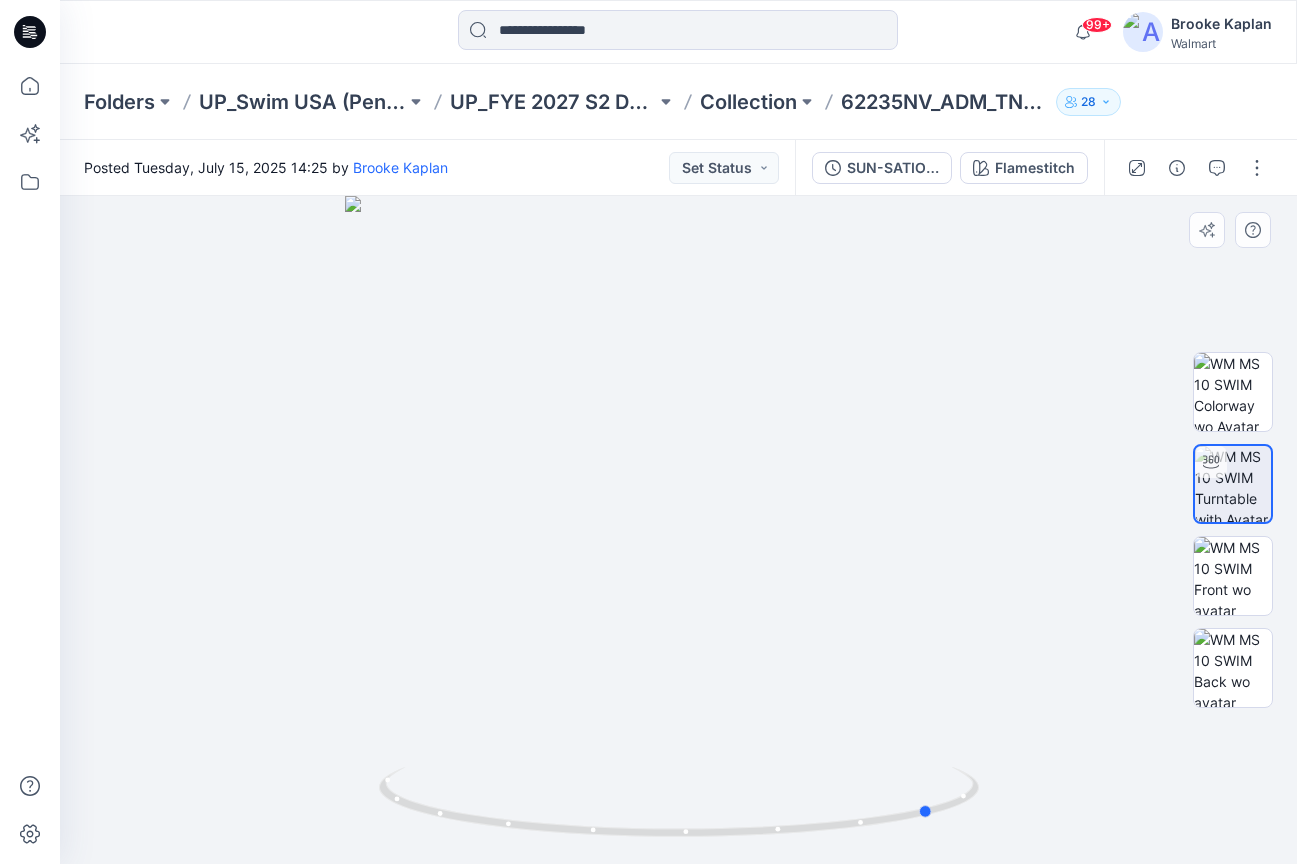 drag, startPoint x: 950, startPoint y: 577, endPoint x: 660, endPoint y: 637, distance: 296.14185 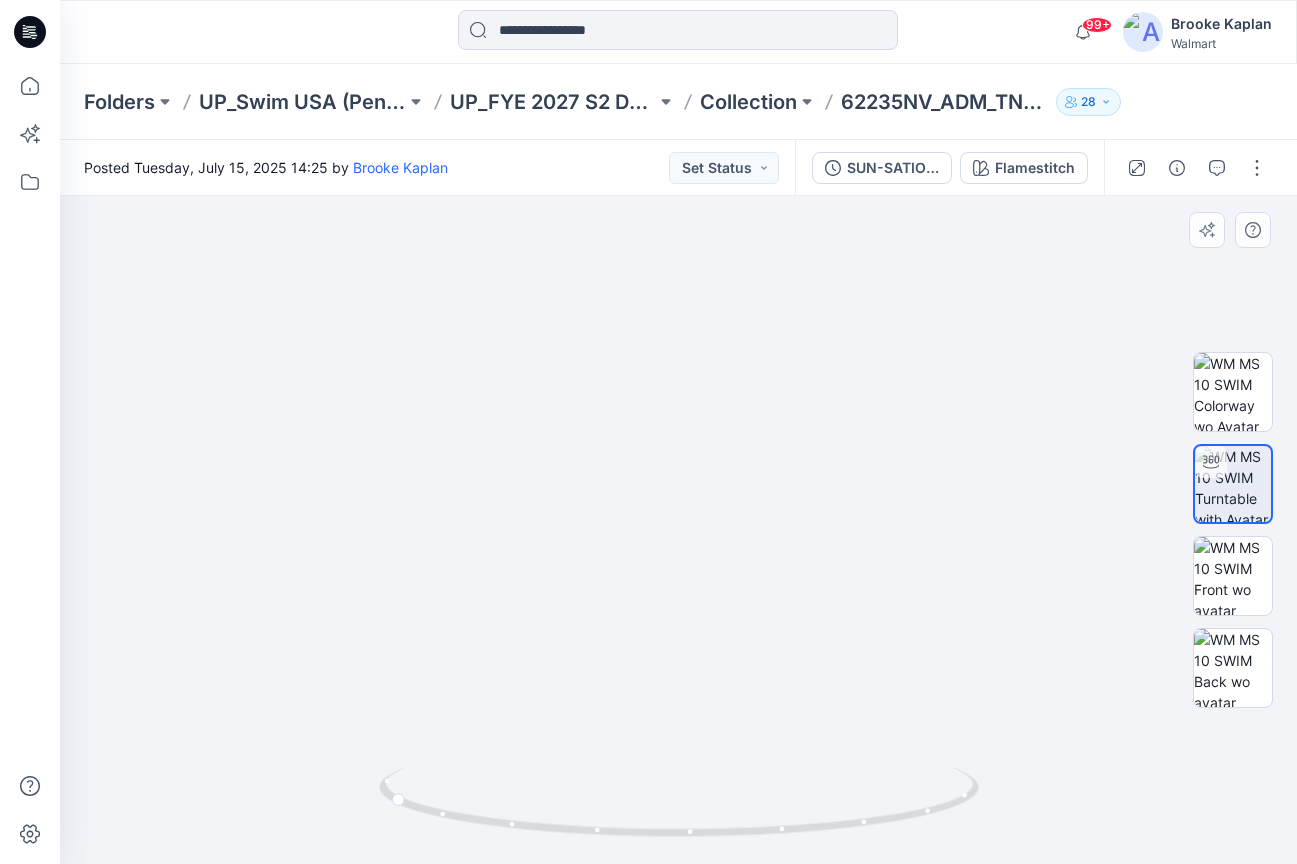 drag, startPoint x: 652, startPoint y: 466, endPoint x: 668, endPoint y: 733, distance: 267.47897 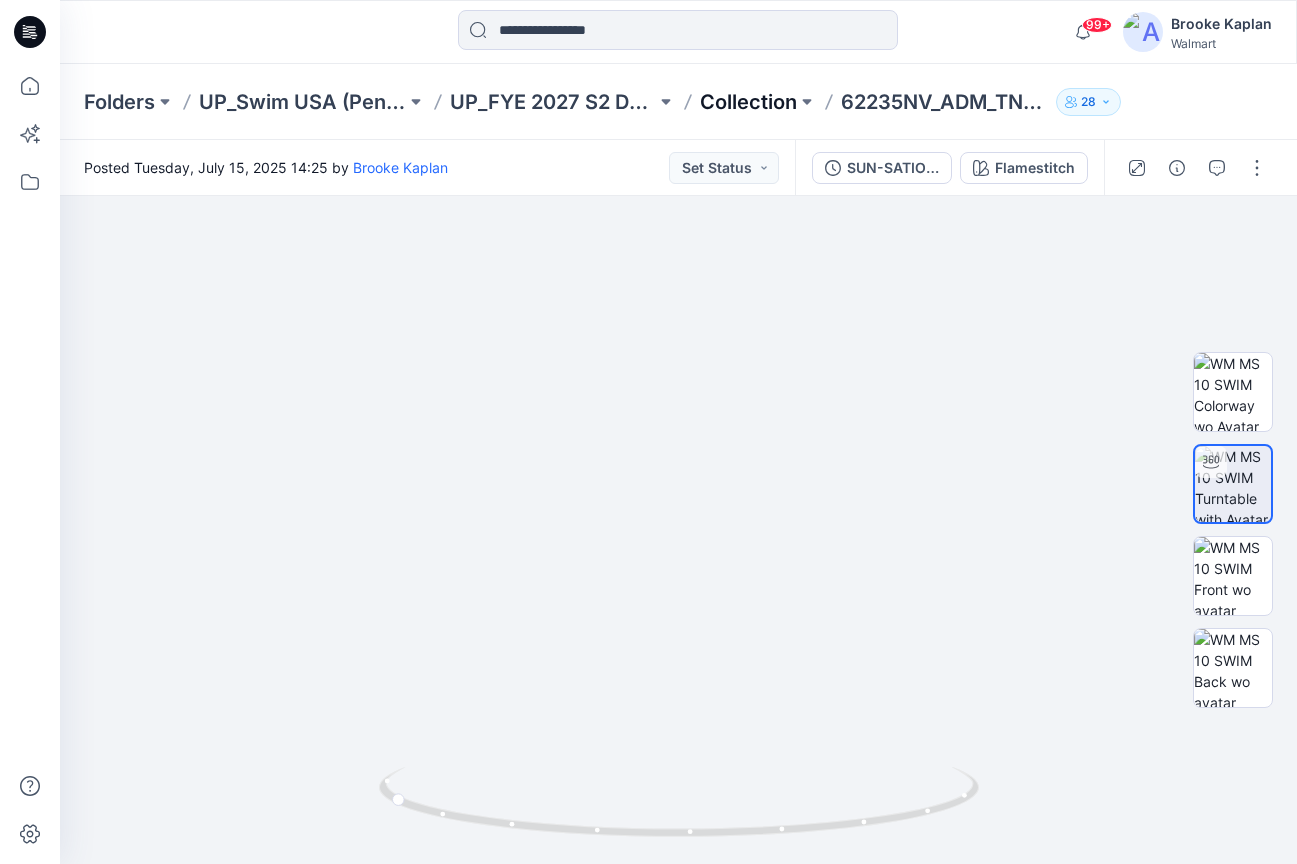 click on "Collection" at bounding box center (748, 102) 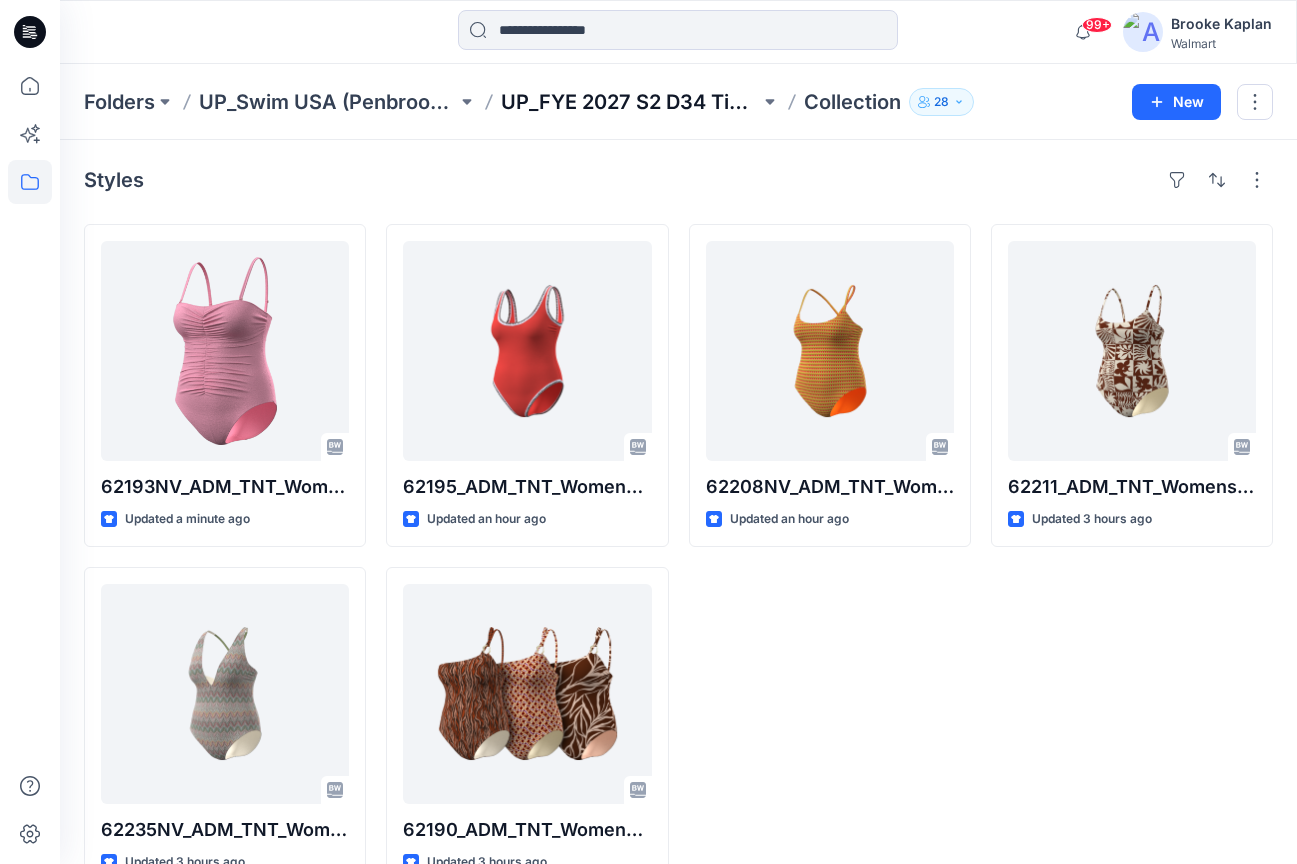 click on "UP_FYE 2027 S2 D34 Time & Tru Collections Swim / Swim USA (Penbrooke)" at bounding box center (630, 102) 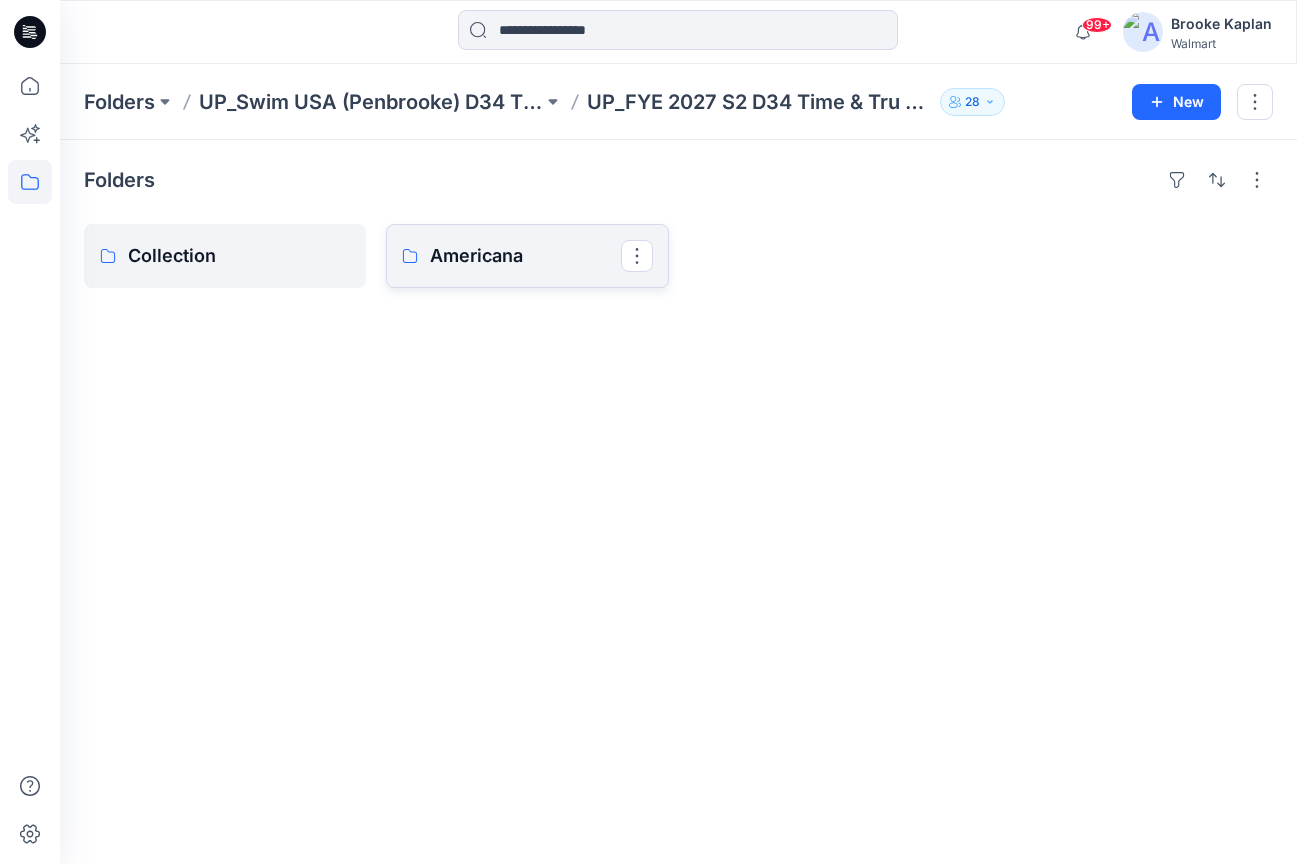 click on "Americana" at bounding box center (525, 256) 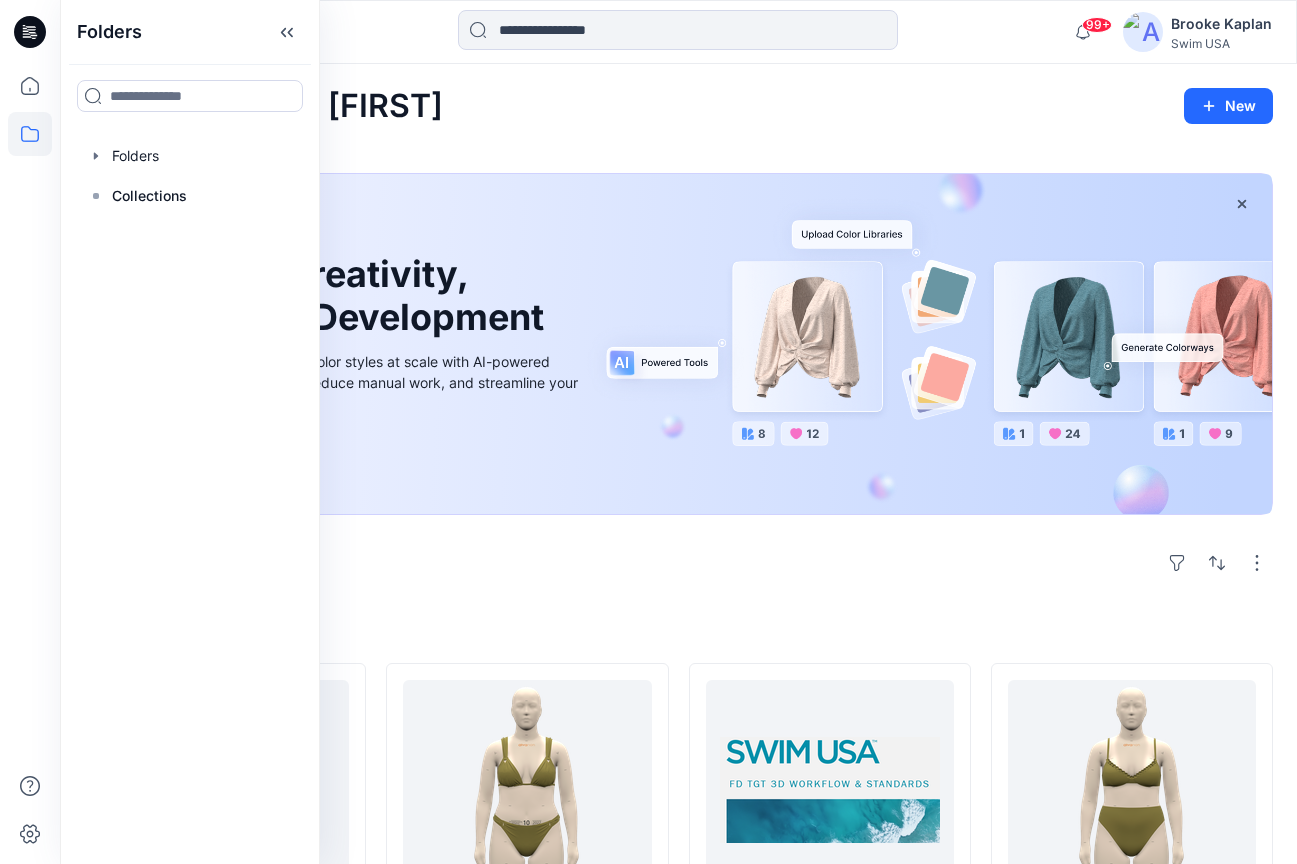 scroll, scrollTop: 138, scrollLeft: 0, axis: vertical 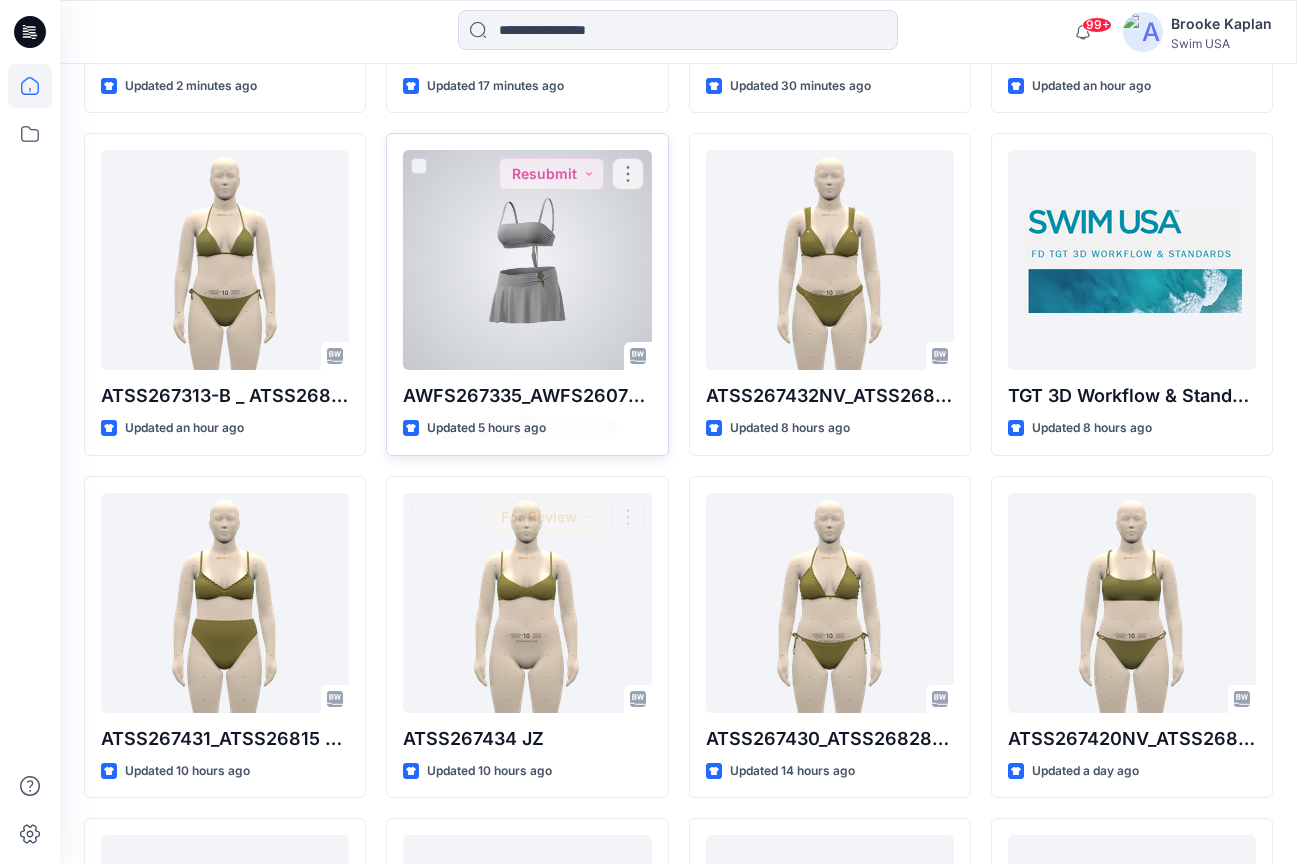 click at bounding box center [527, 260] 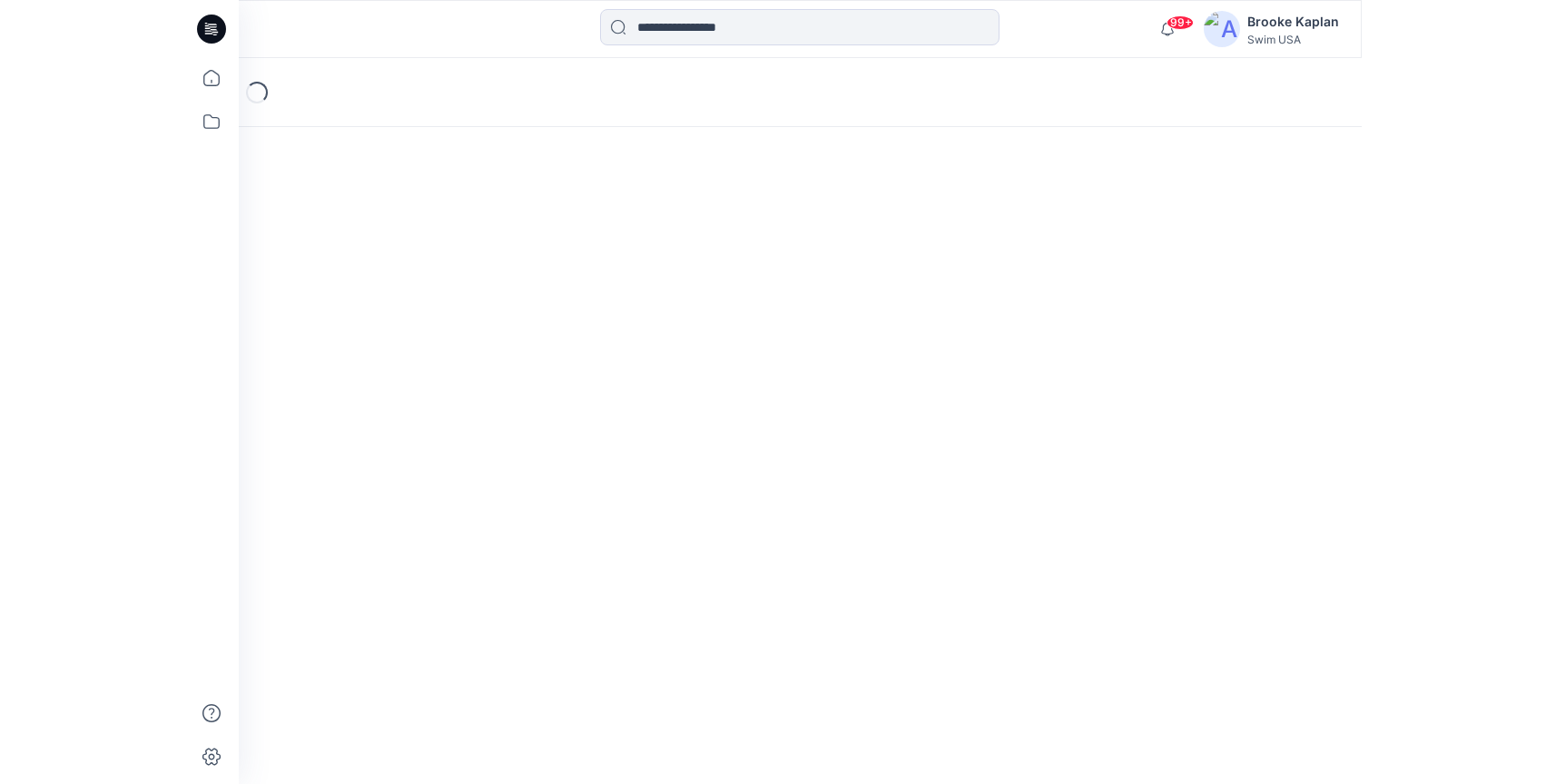 scroll, scrollTop: 0, scrollLeft: 0, axis: both 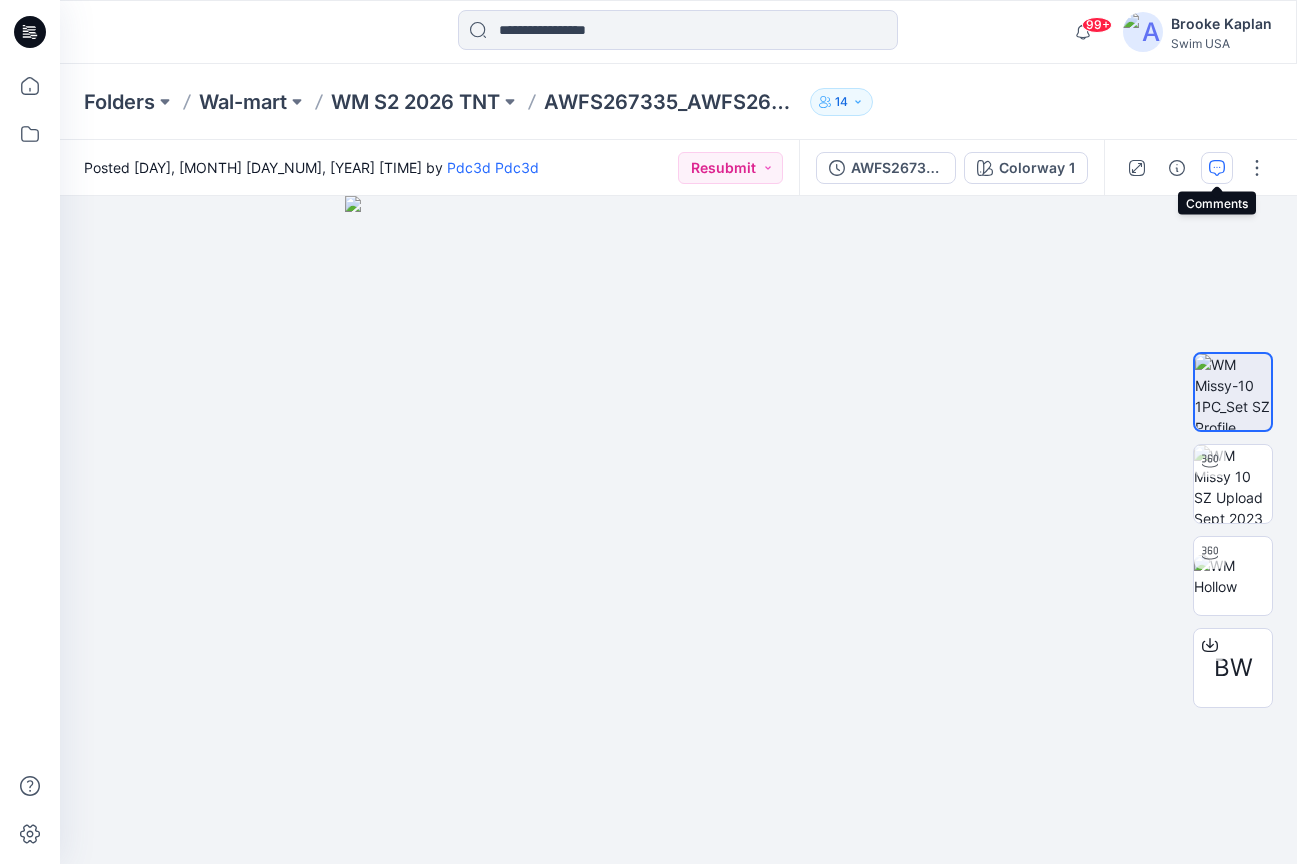 click at bounding box center (1217, 168) 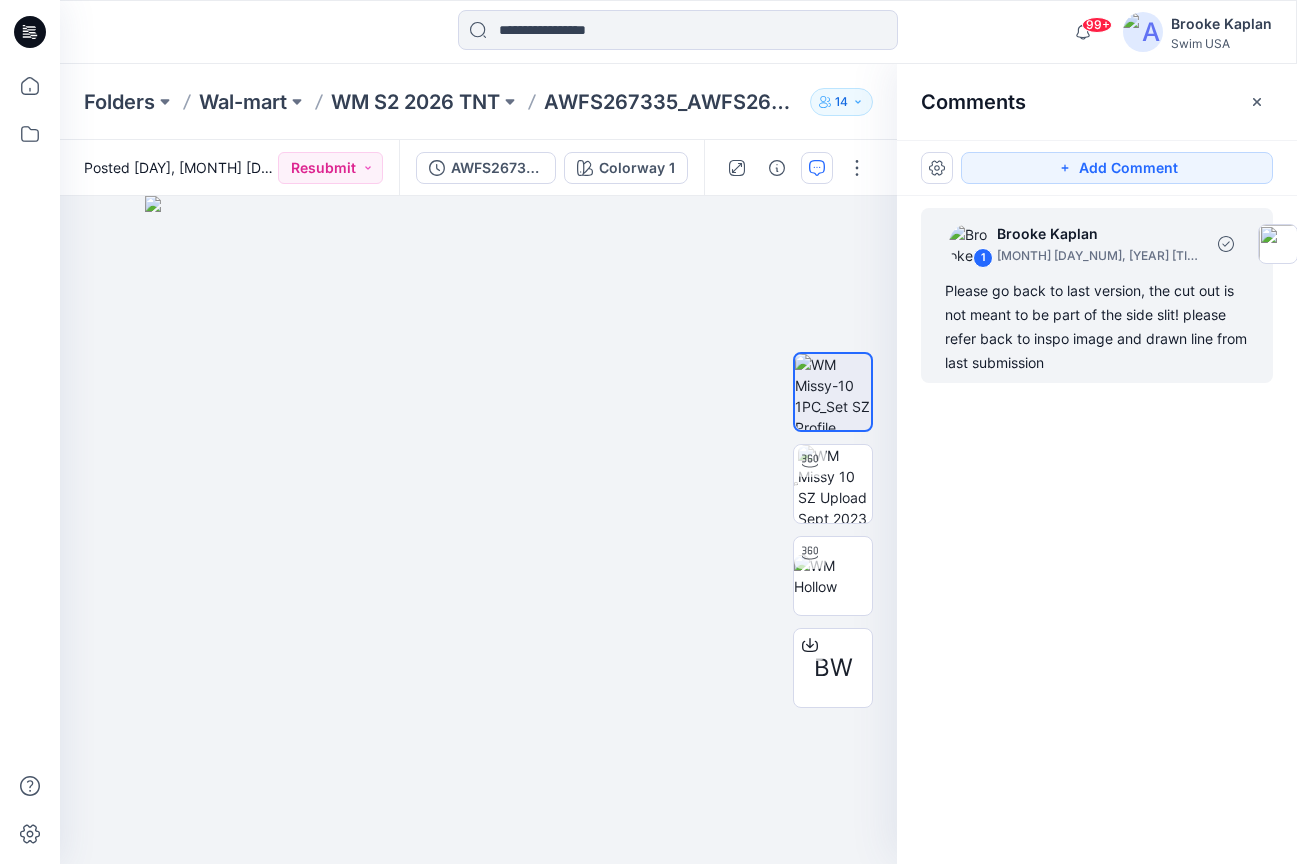 click on "Please go back to last version, the cut out is not meant to be part of the side slit! please refer back to inspo image and drawn line from last submission" at bounding box center (1097, 327) 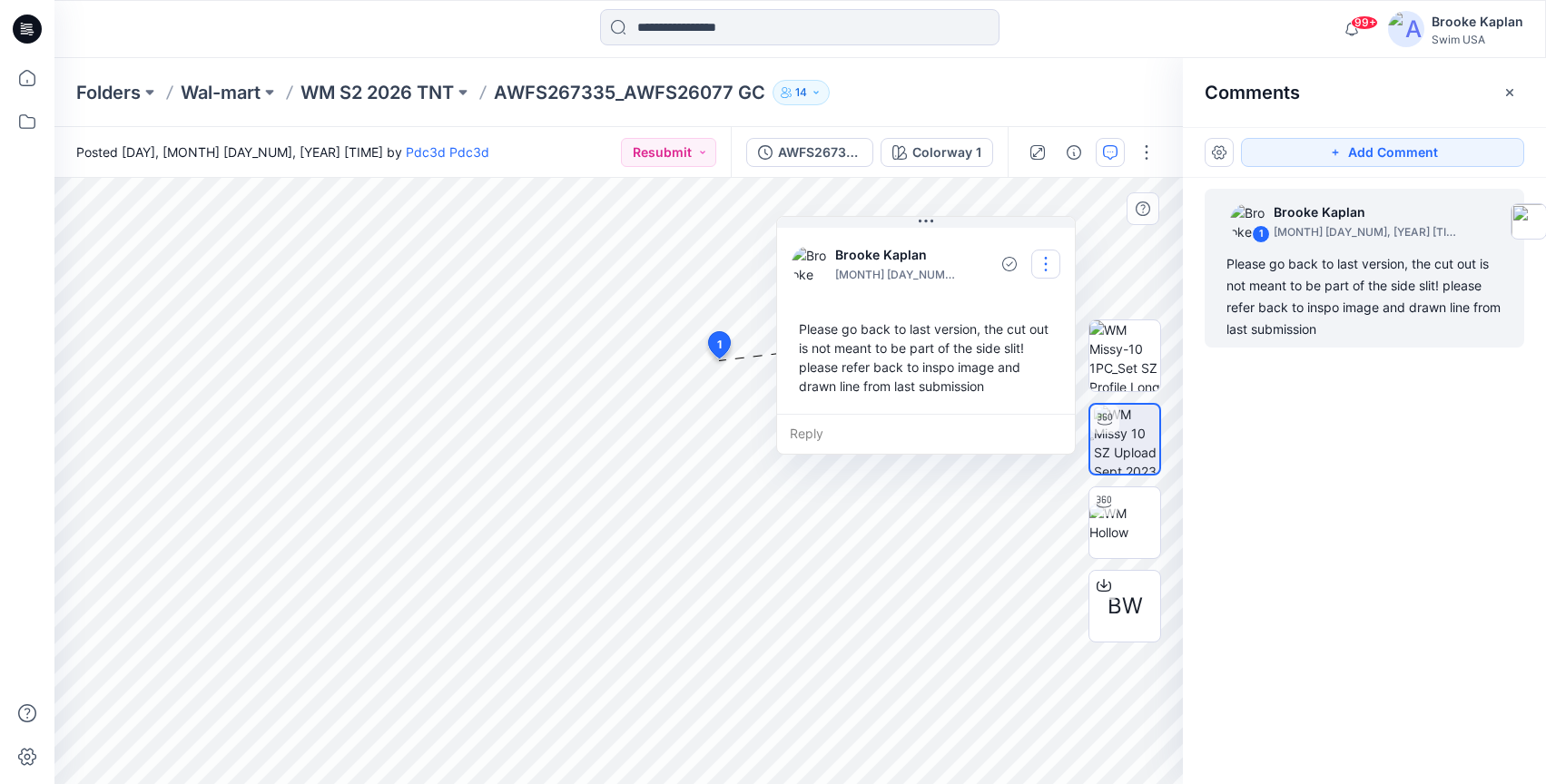 click at bounding box center (1046, 264) 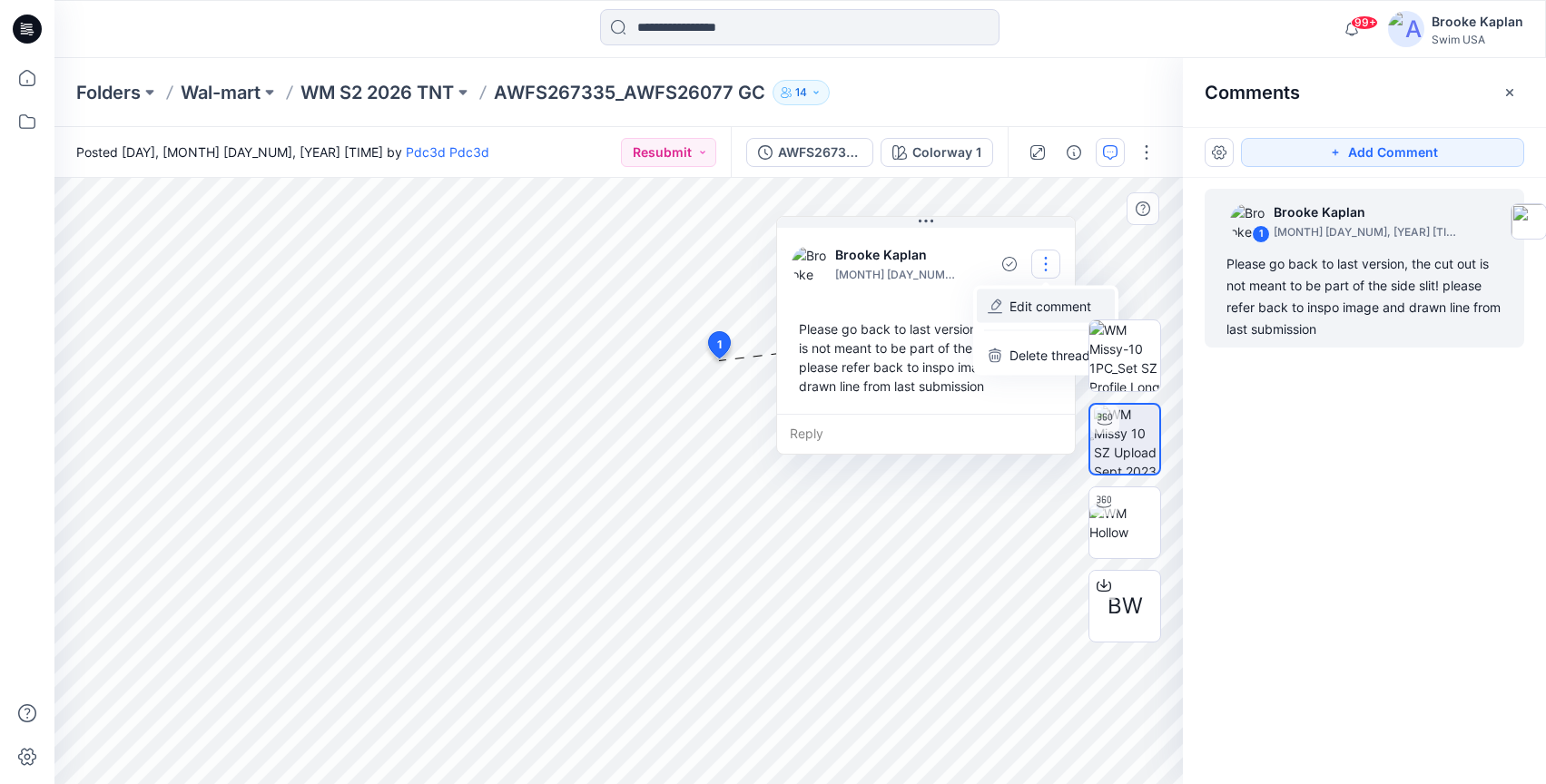 click on "Edit comment" at bounding box center (1050, 306) 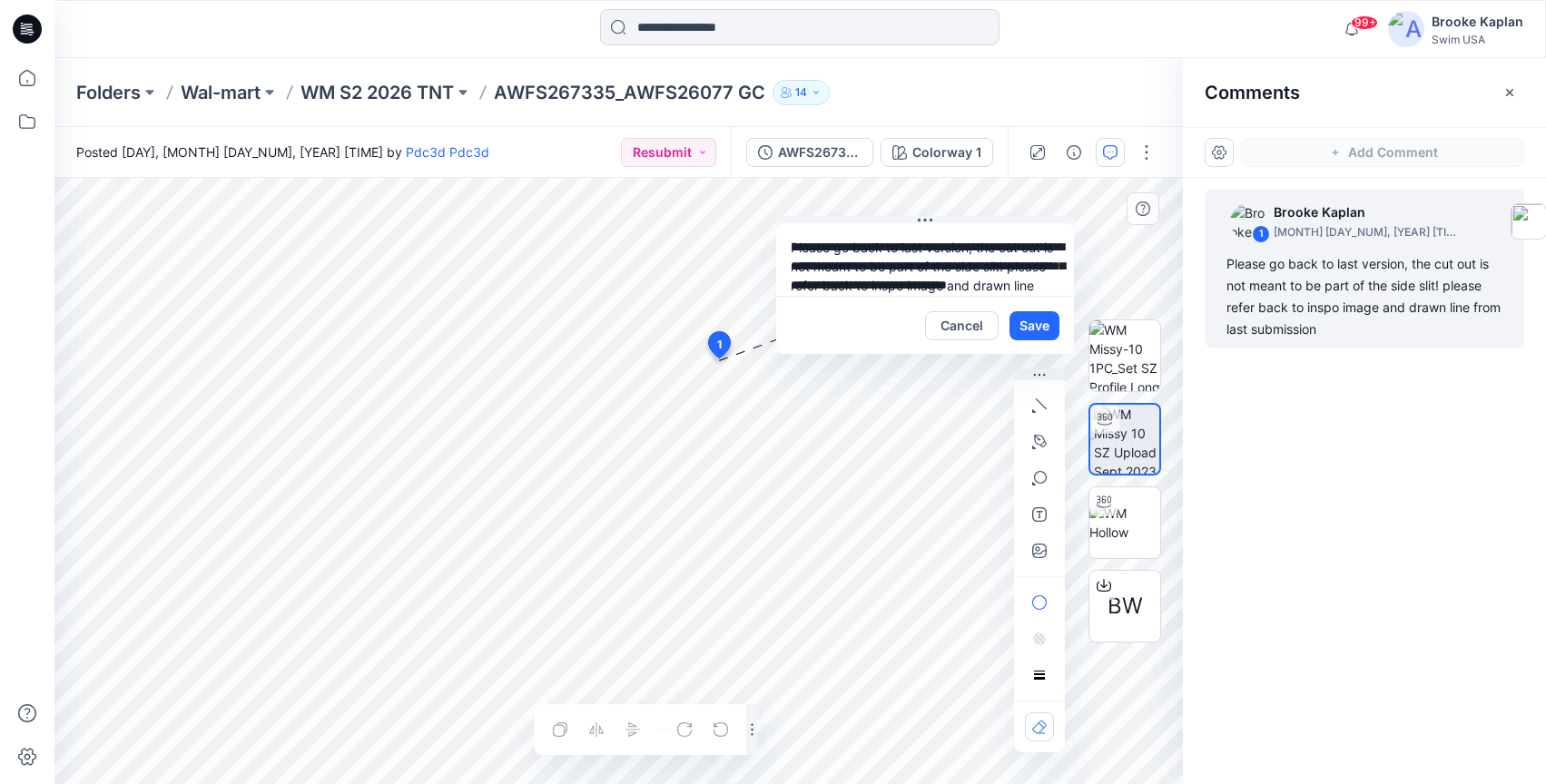 scroll, scrollTop: 33, scrollLeft: 0, axis: vertical 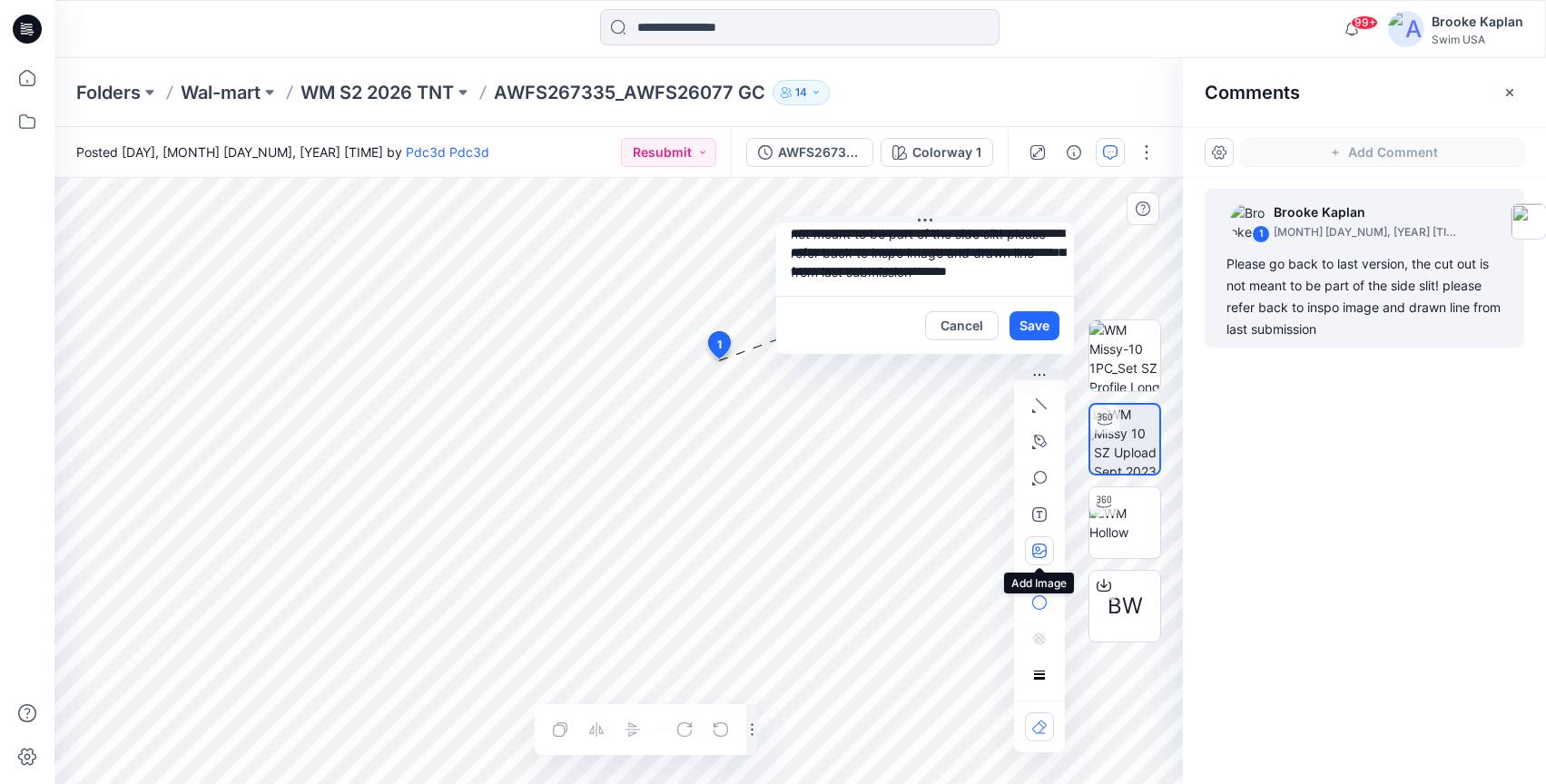 click at bounding box center (1039, 551) 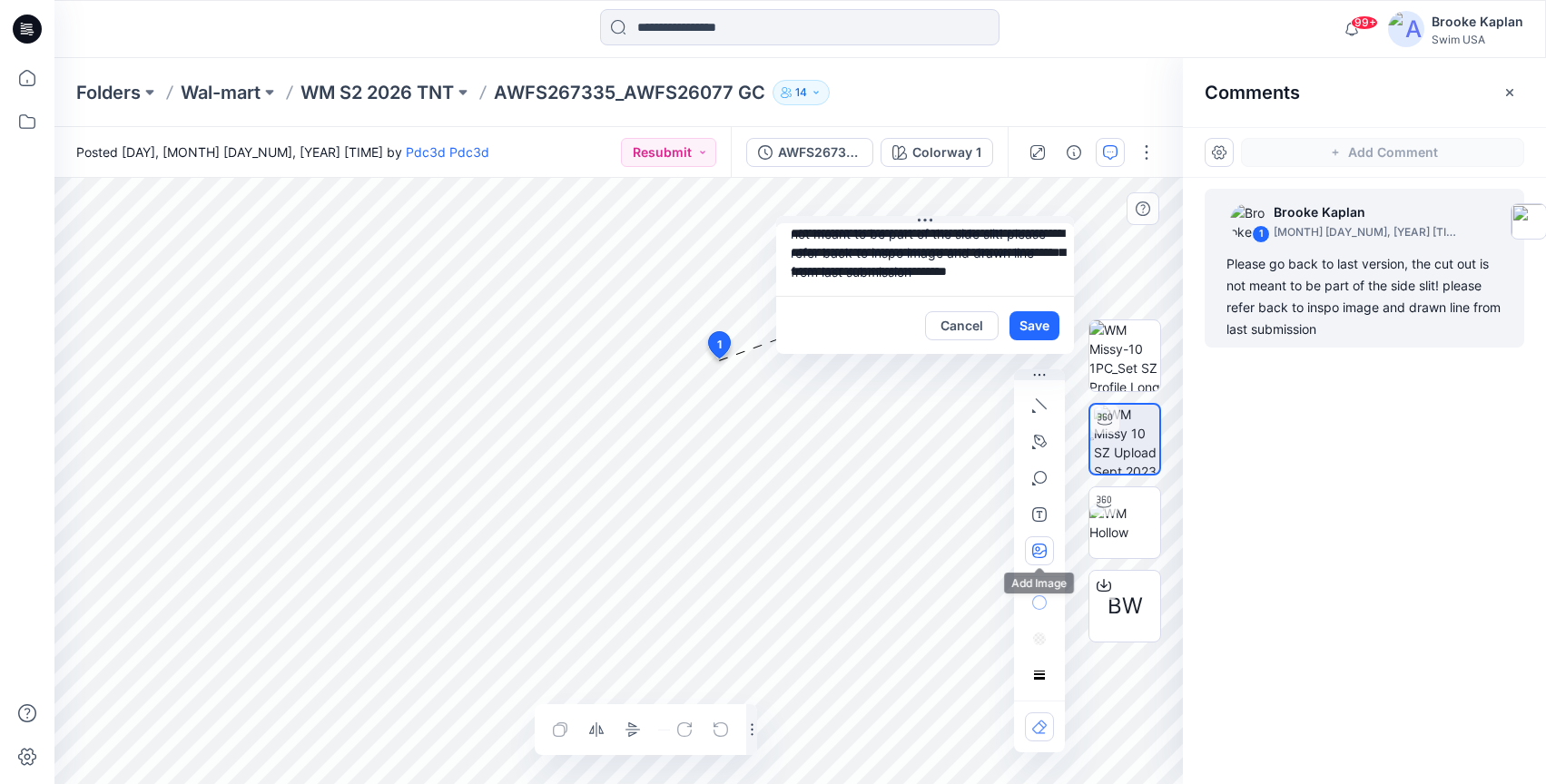 type on "**********" 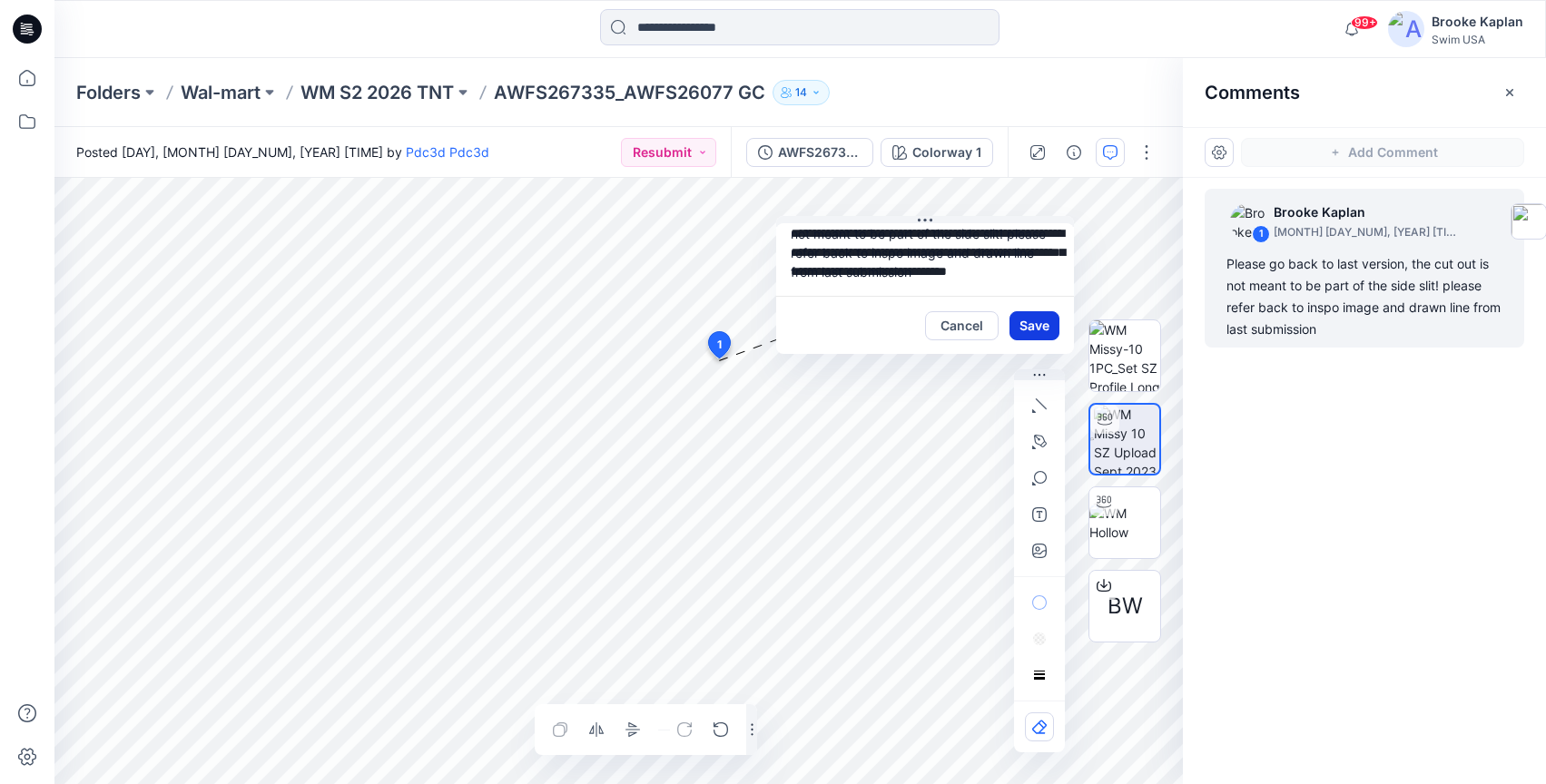 click on "Save" at bounding box center [1034, 326] 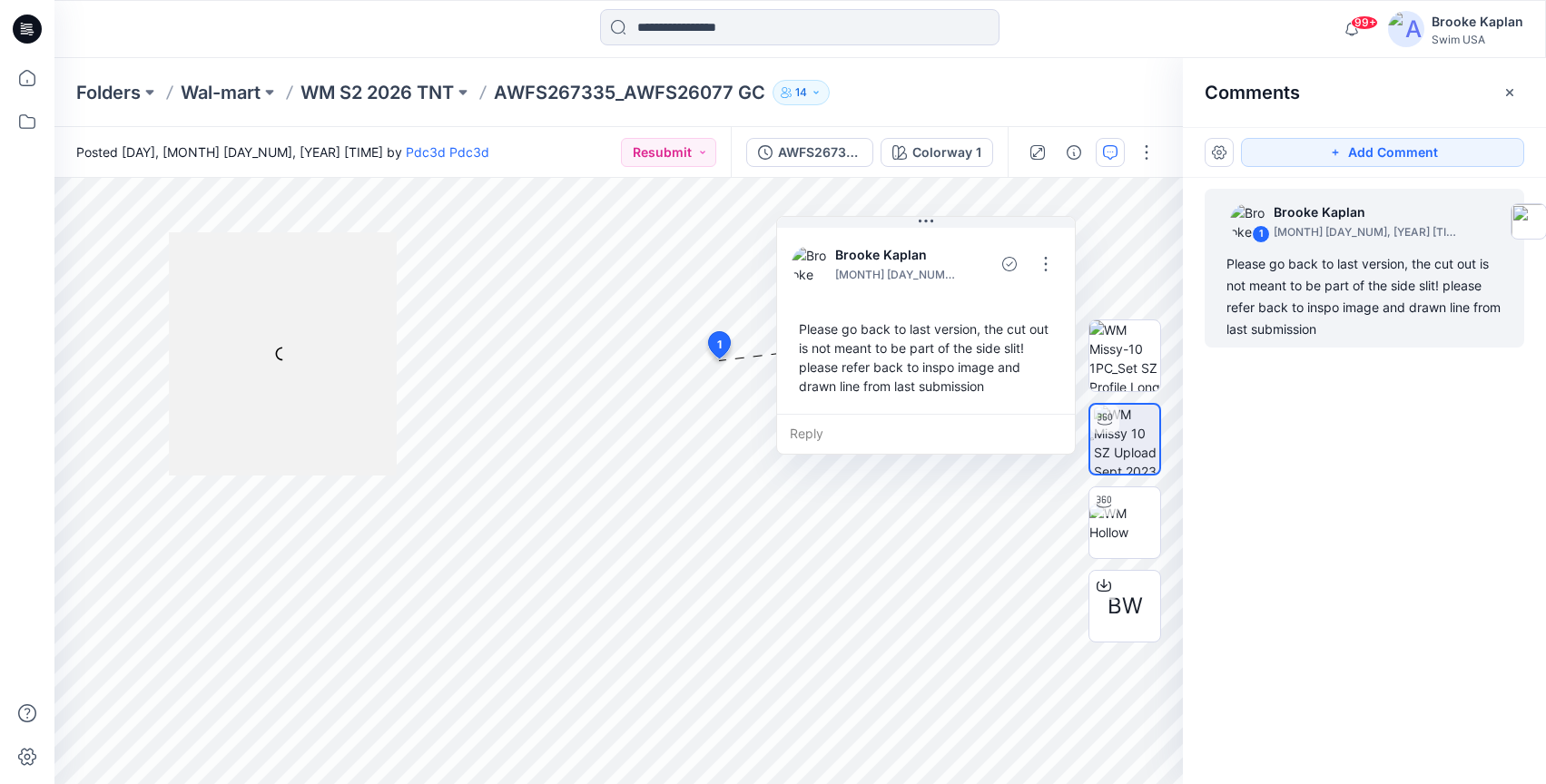 click on "1 Brooke Kaplan   July 15, 2025 08:38 Please go back to last version, the cut out is not meant to be part of the side slit! please refer back to inspo image and drawn line from last submission" at bounding box center (1364, 447) 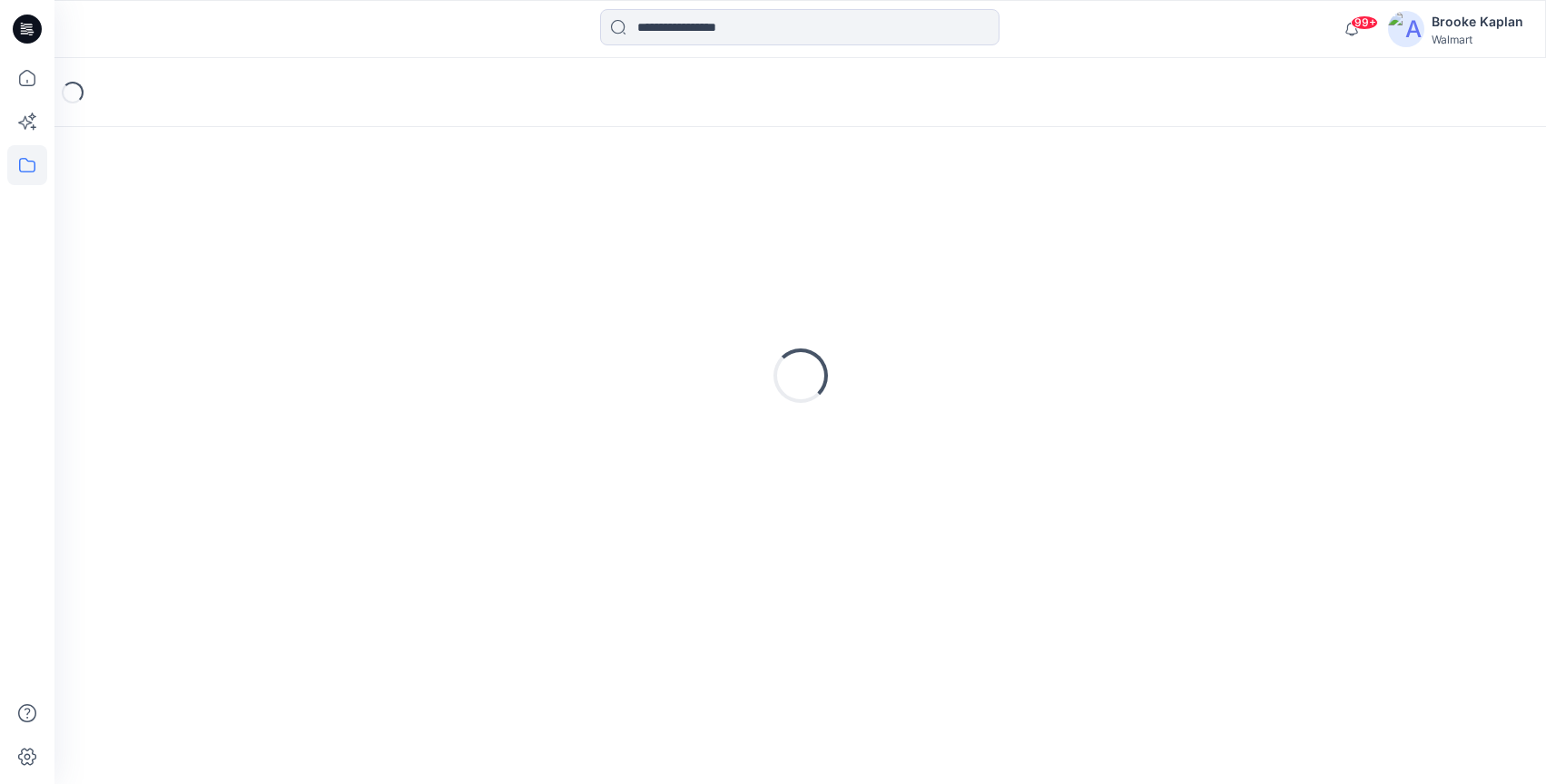 scroll, scrollTop: 0, scrollLeft: 0, axis: both 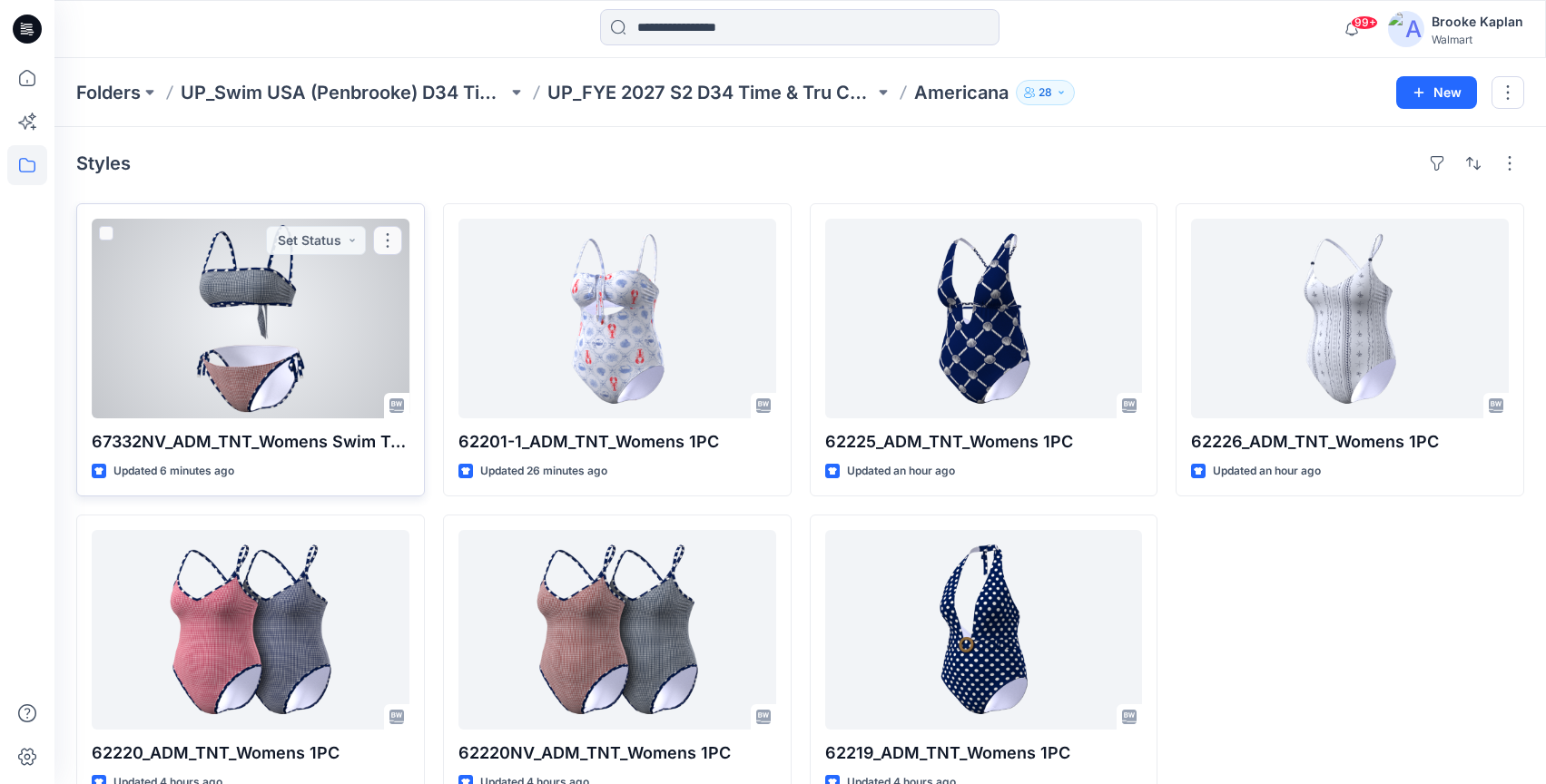 click at bounding box center [251, 318] 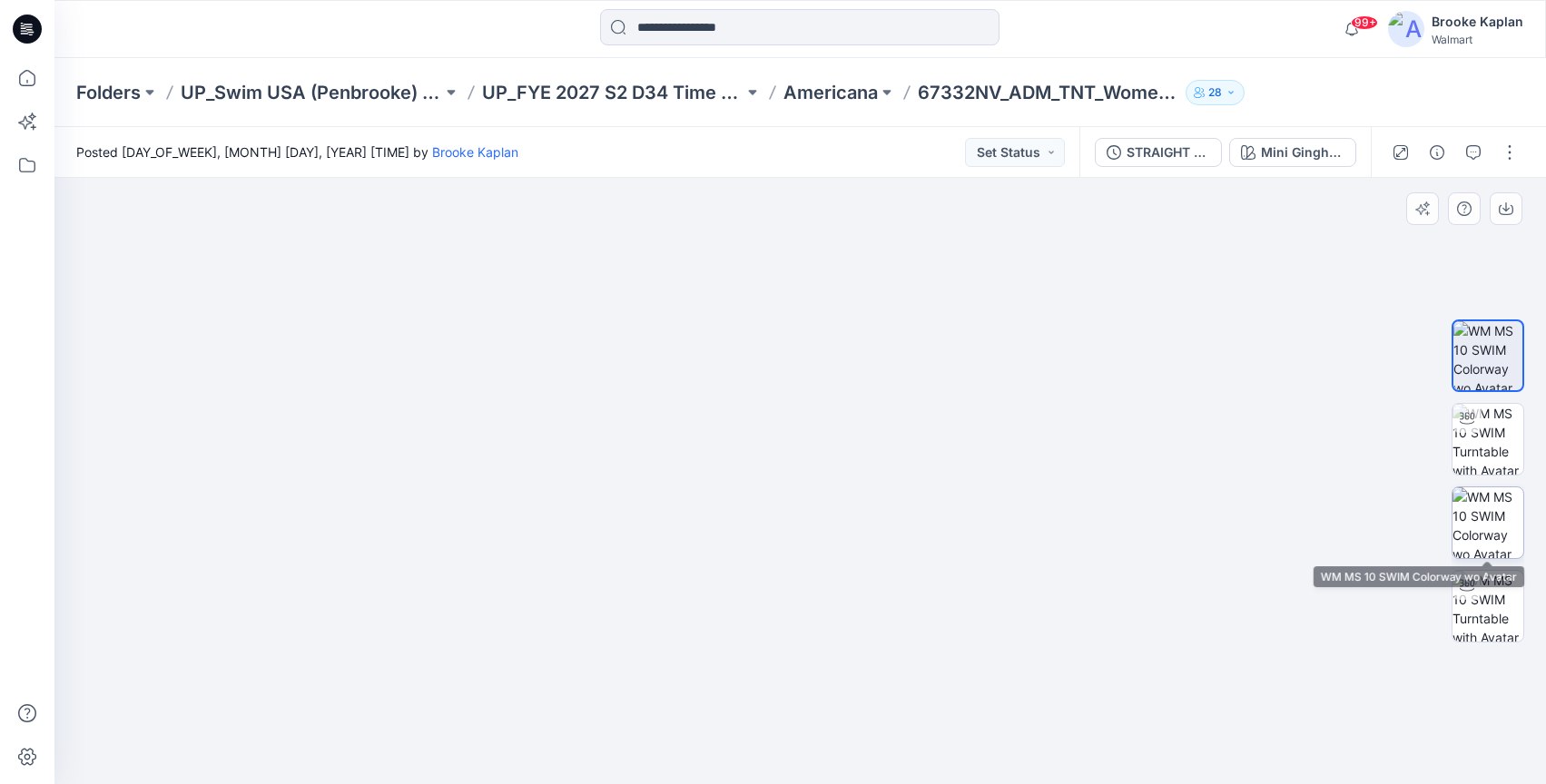click at bounding box center (1488, 523) 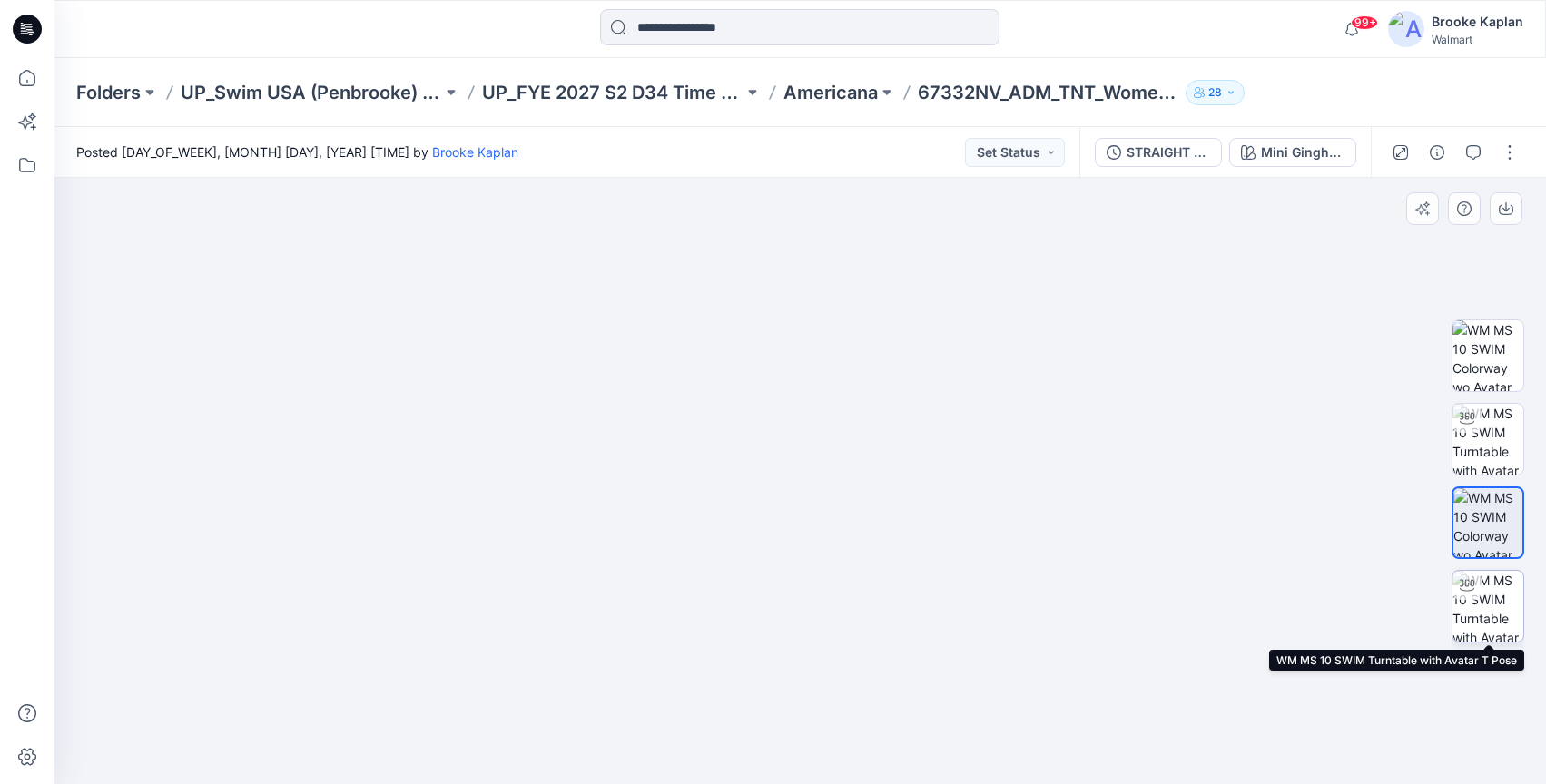 click at bounding box center [1488, 606] 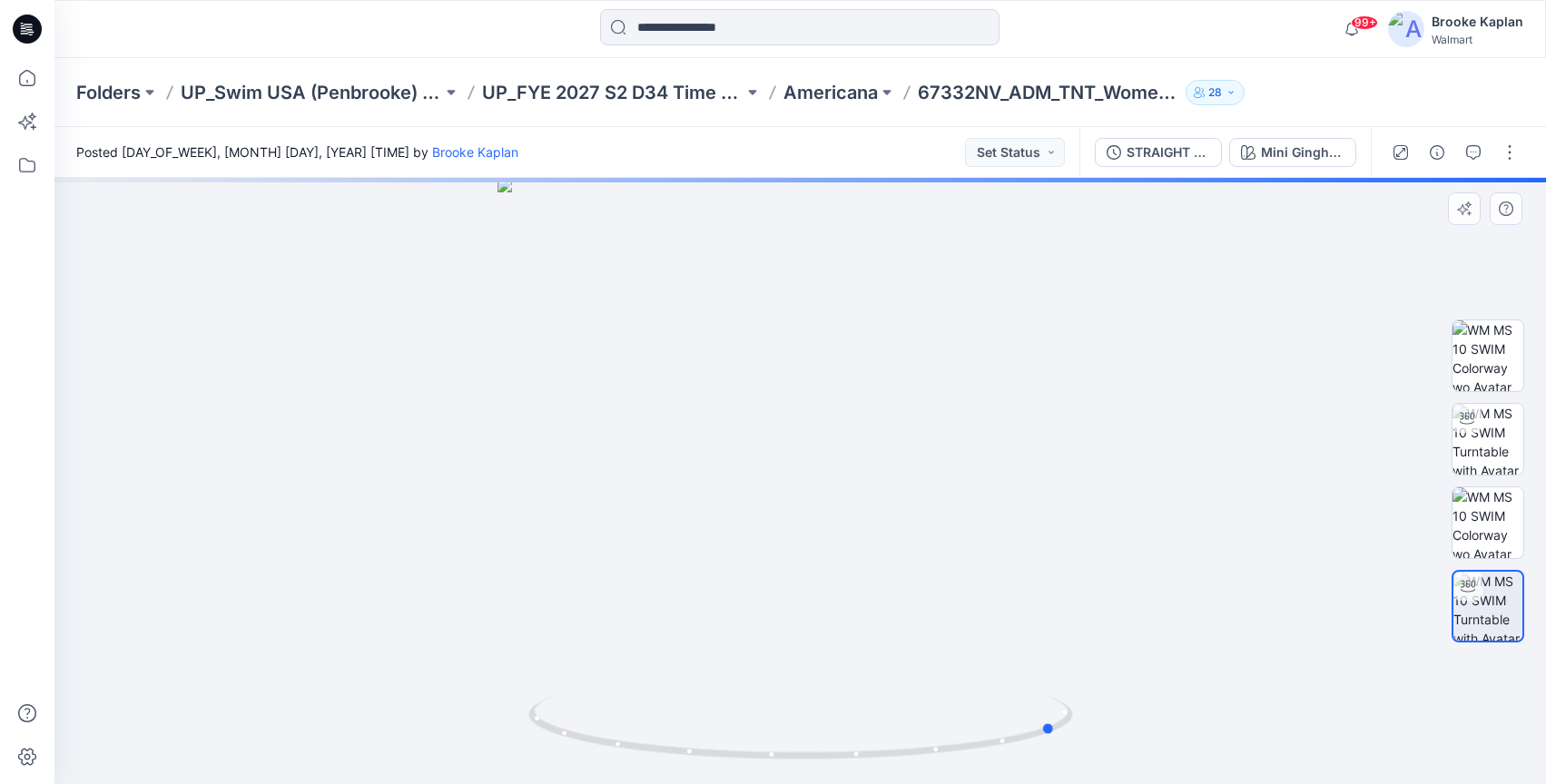 drag, startPoint x: 782, startPoint y: 580, endPoint x: 540, endPoint y: 584, distance: 242.033 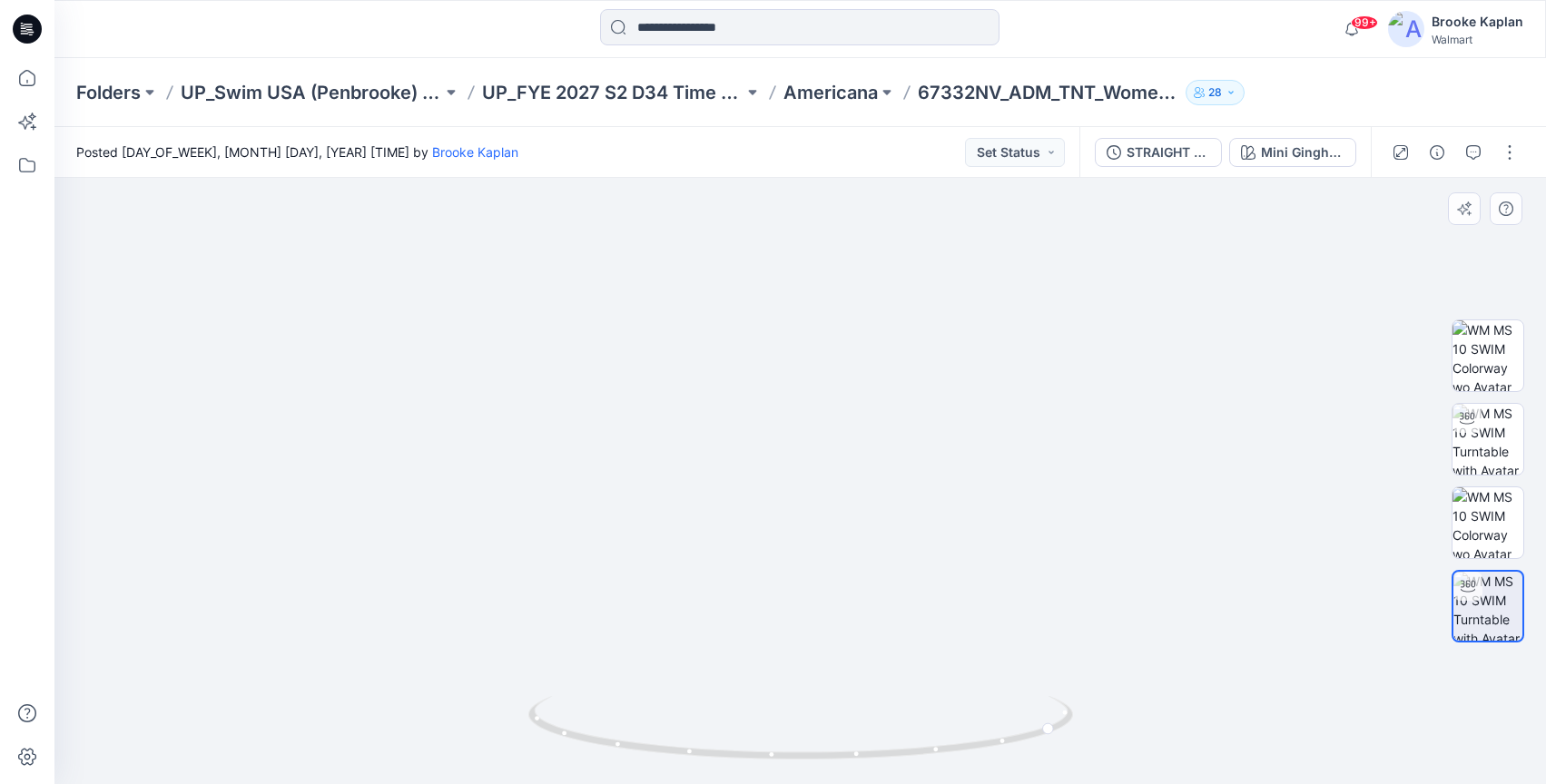 drag, startPoint x: 683, startPoint y: 509, endPoint x: 557, endPoint y: 508, distance: 126.00397 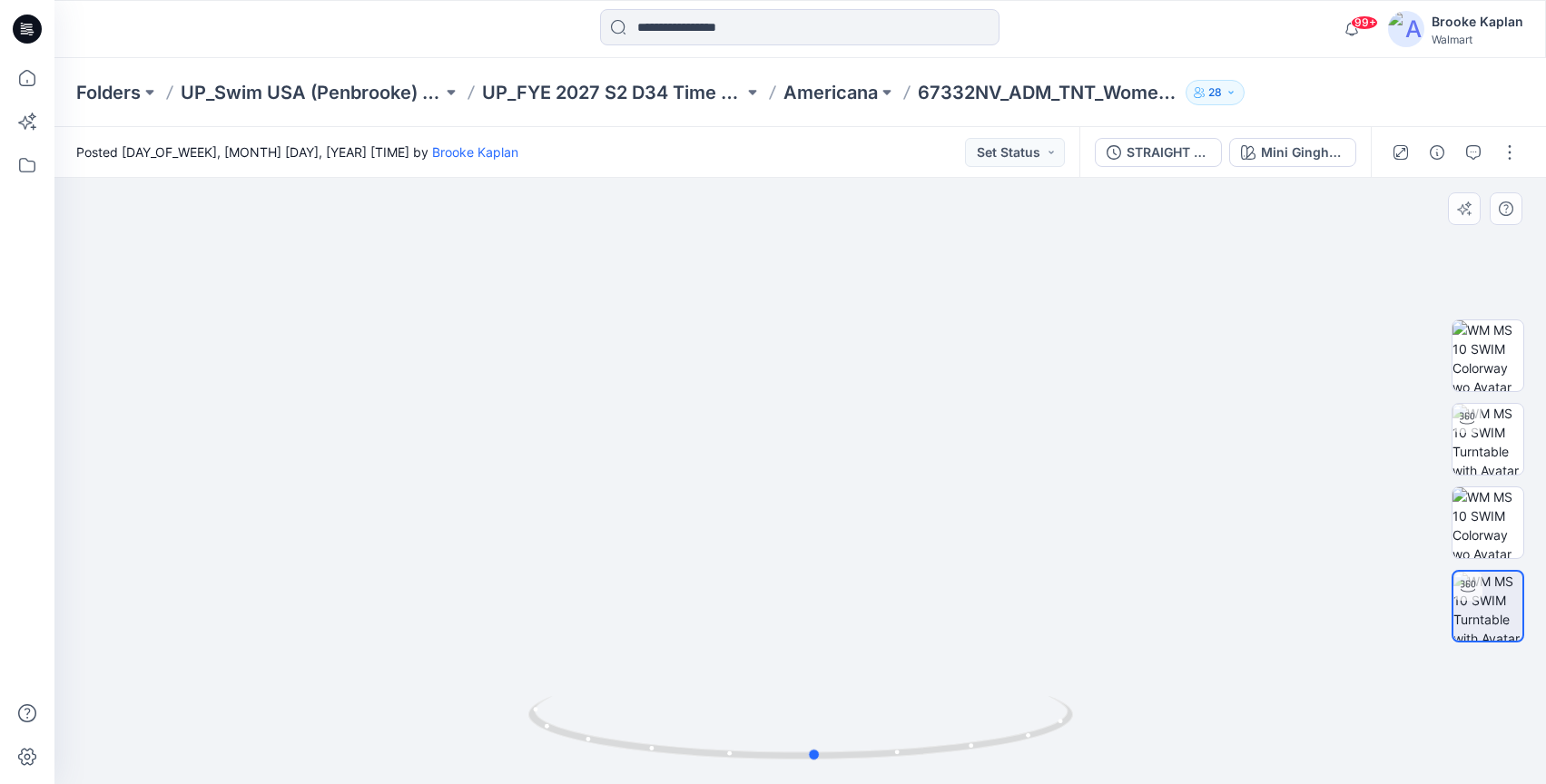 drag, startPoint x: 563, startPoint y: 694, endPoint x: 863, endPoint y: 675, distance: 300.6011 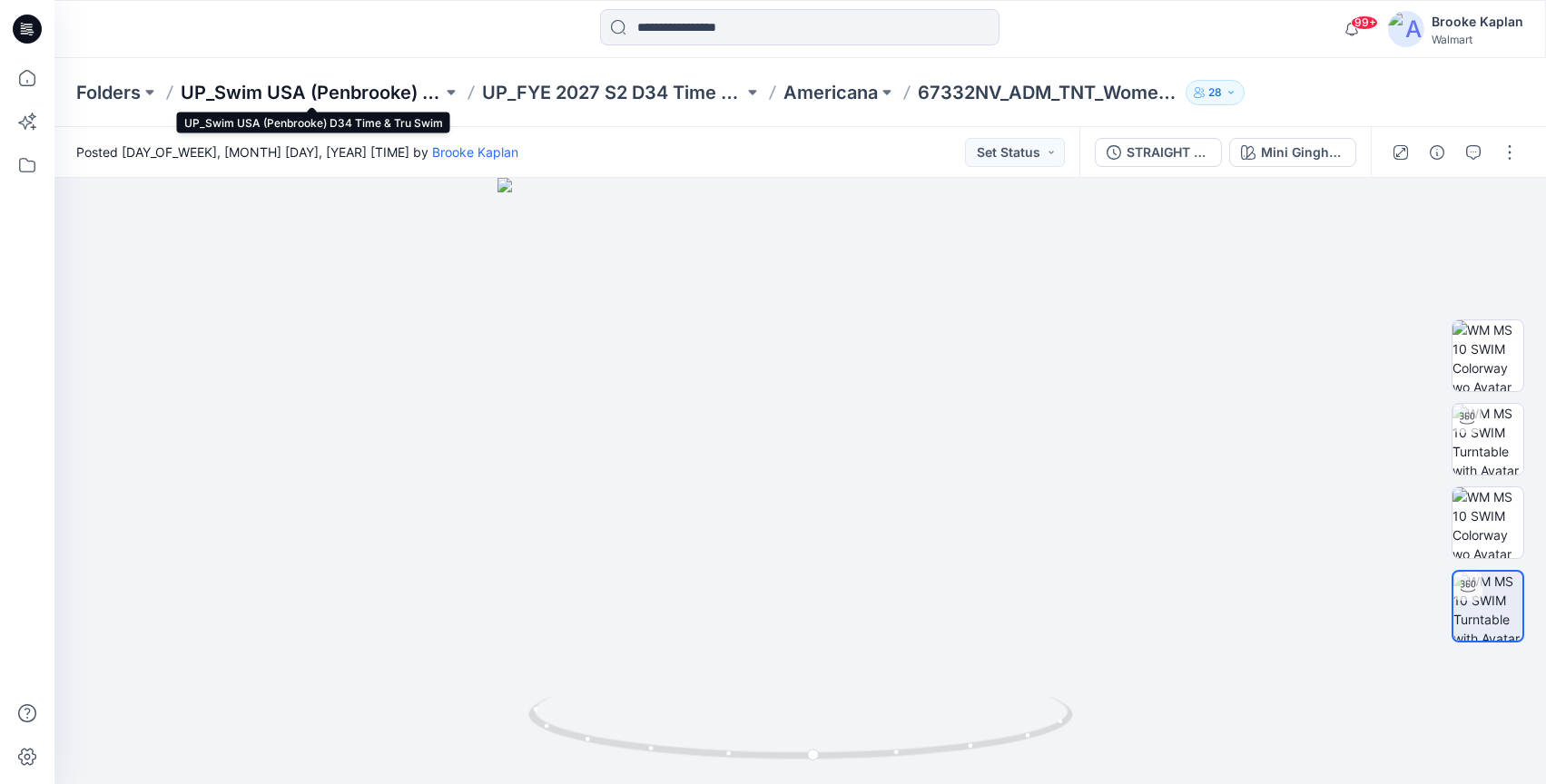 click on "UP_Swim USA (Penbrooke) D34 Time & Tru Swim" at bounding box center (311, 93) 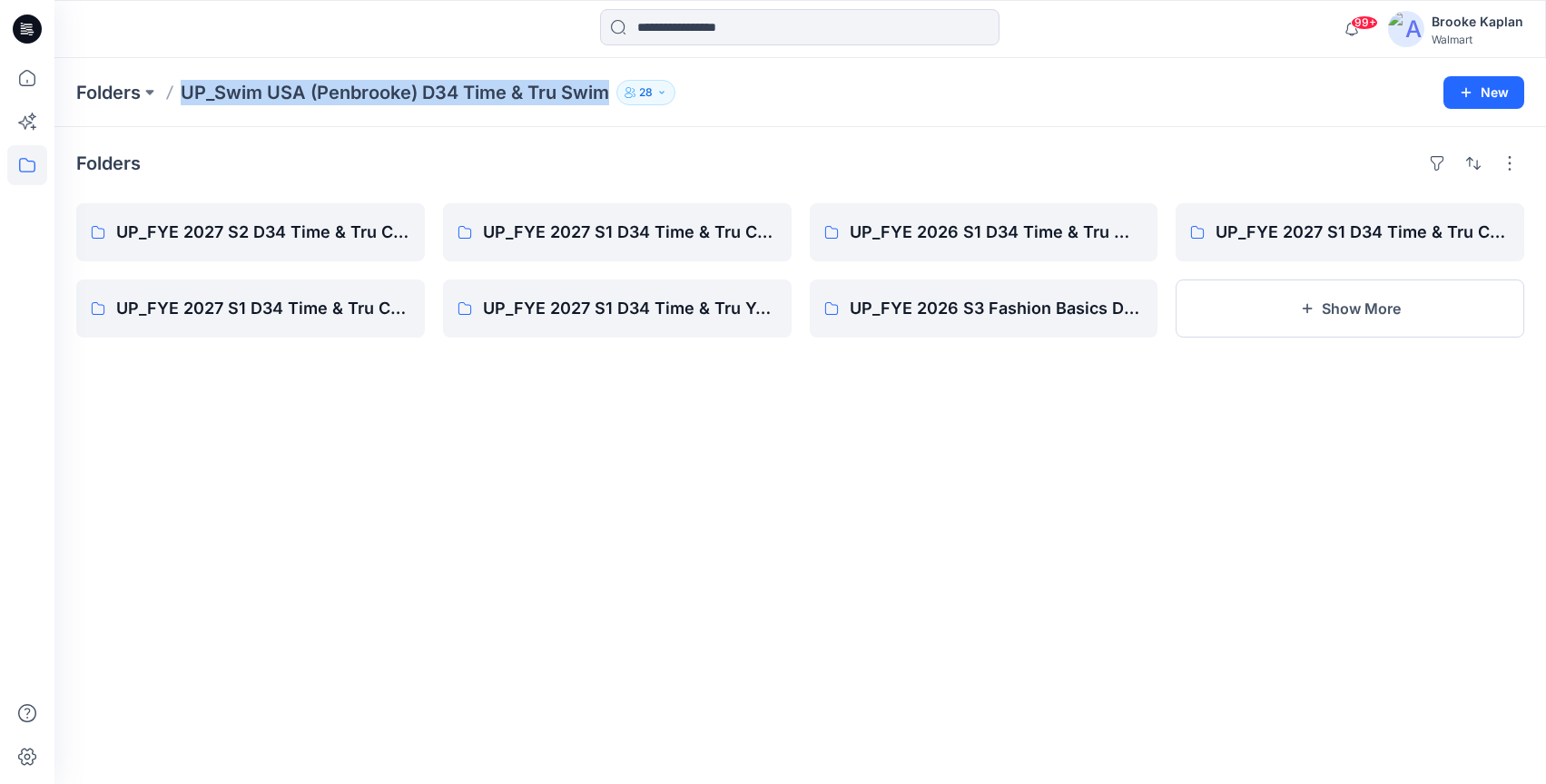 drag, startPoint x: 181, startPoint y: 96, endPoint x: 605, endPoint y: 98, distance: 424.00472 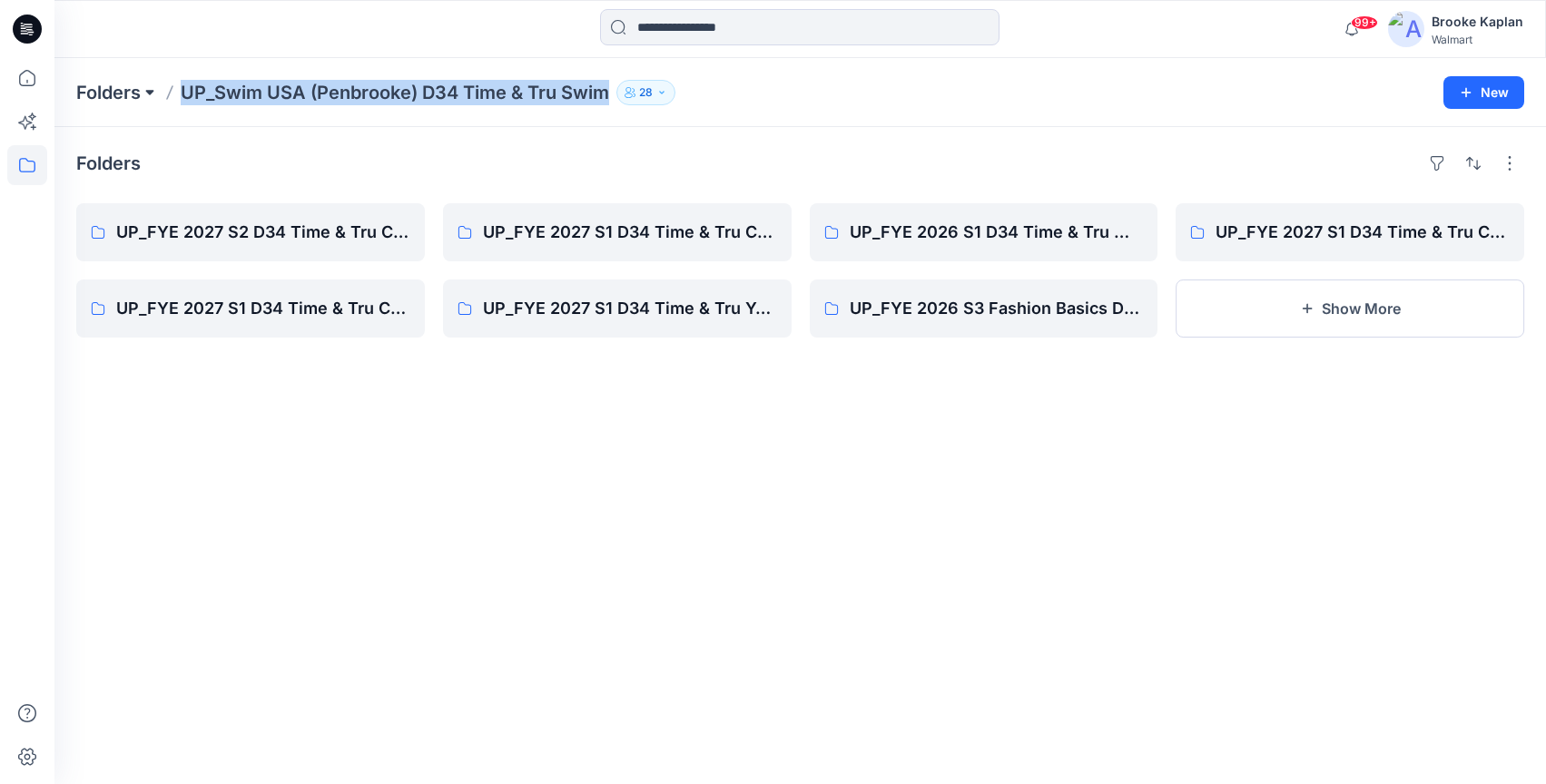 click at bounding box center [150, 93] 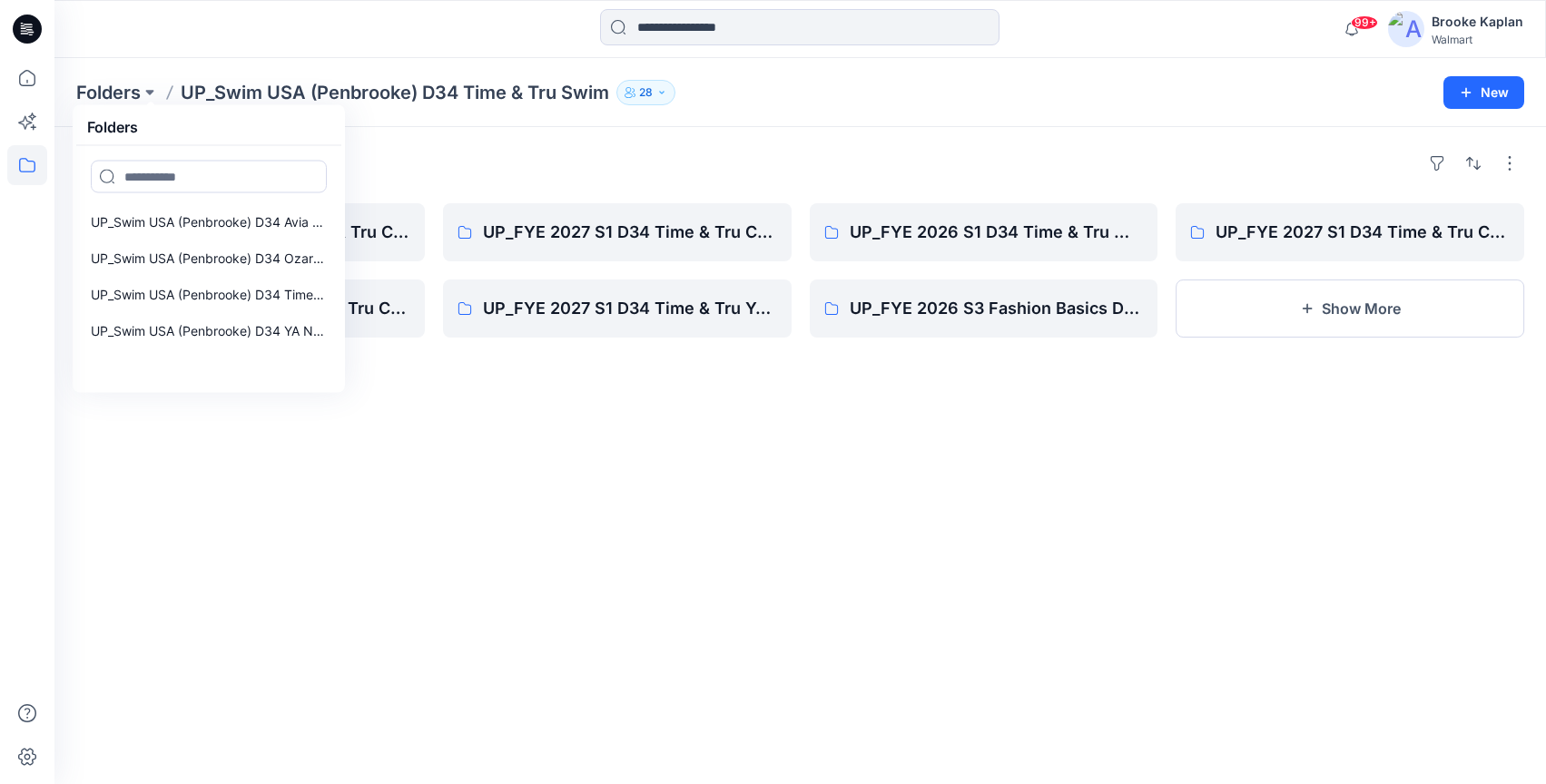 click at bounding box center [27, 421] 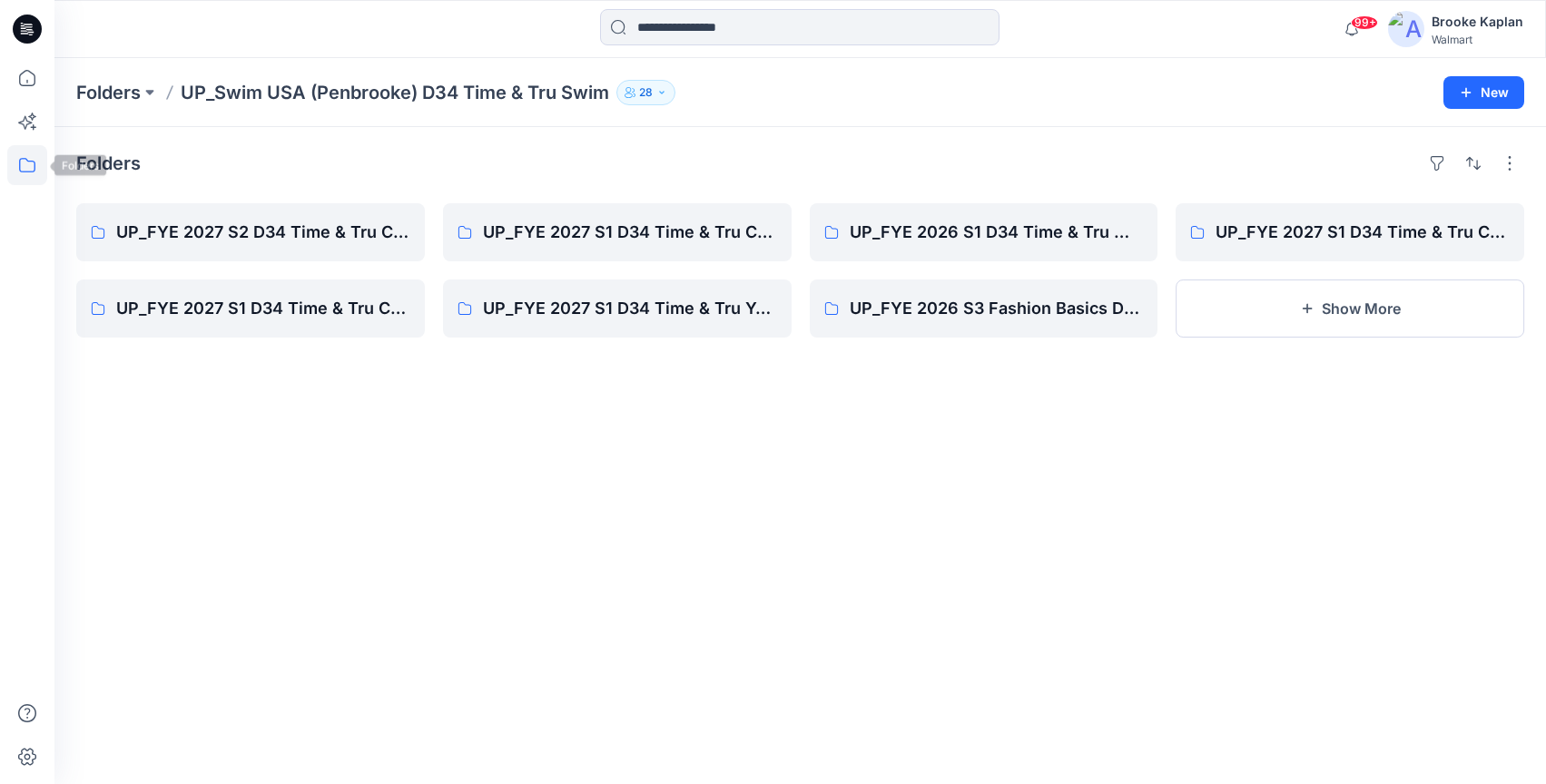 click 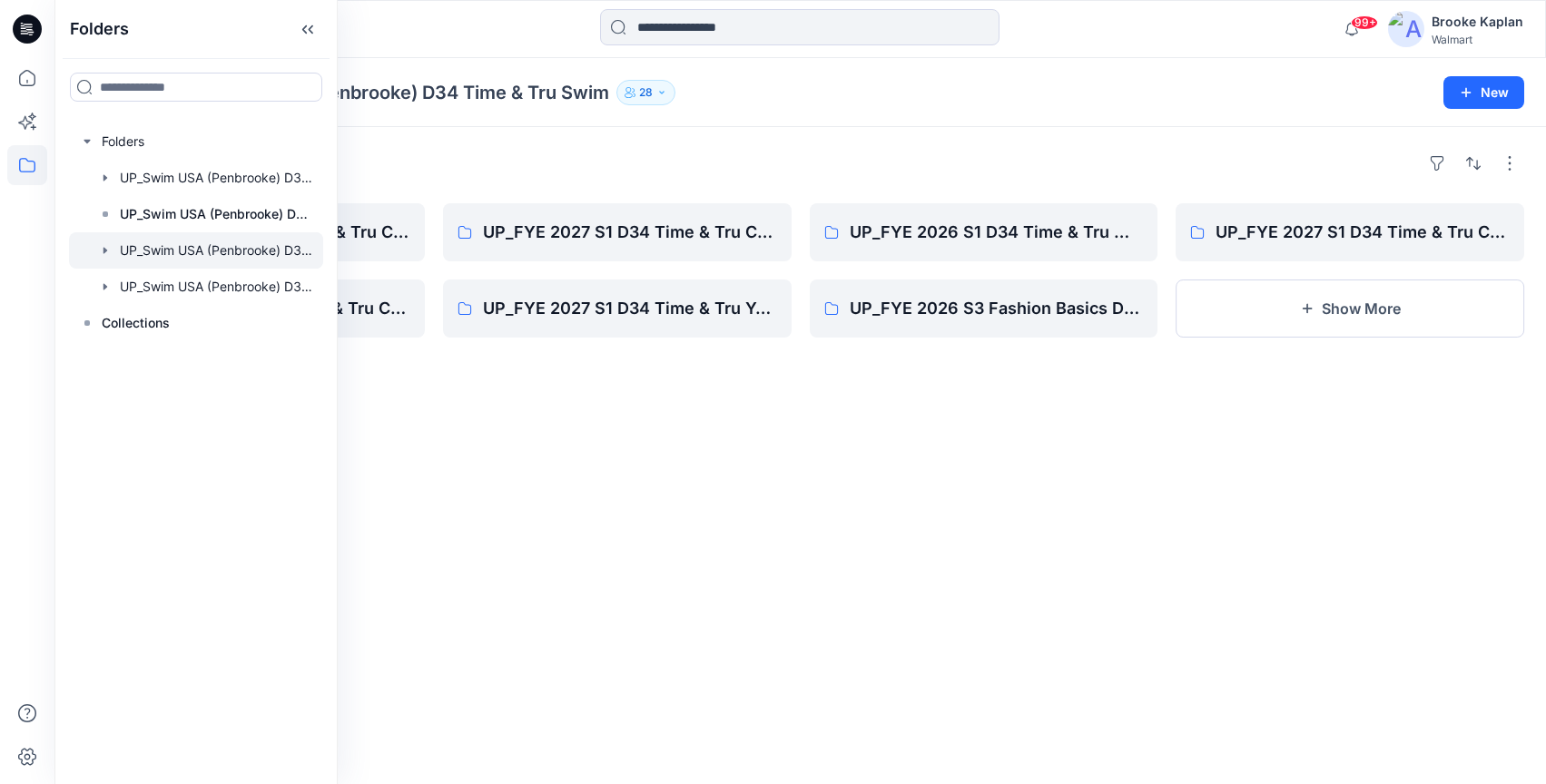click on "Folders UP_FYE 2027 S2 D34 Time & Tru Collections Swim / Swim USA (Penbrooke) UP_FYE 2027 S1 D34 Time & Tru Collections Swim / Swim USA (Penbrooke) UP_FYE 2027 S1 D34 Time & Tru Crinkle Swim / Swim USA (Penbrooke) UP_FYE 2027 S1 D34 Time & Tru Year Round Rib Swim / Swim USA (Penbrooke) UP_FYE 2026 S1 D34 Time & Tru White Lotus Swim / Swim USA (Penbrooke) UP_FYE 2026 S3 Fashion Basics D34 Time & Tru Swim / Swim USA (Penbrooke) Styles UP_FYE 2027 S1 D34 Time & Tru Core Solids Swim / Swim USA (Penbrooke) Show More" at bounding box center (800, 456) 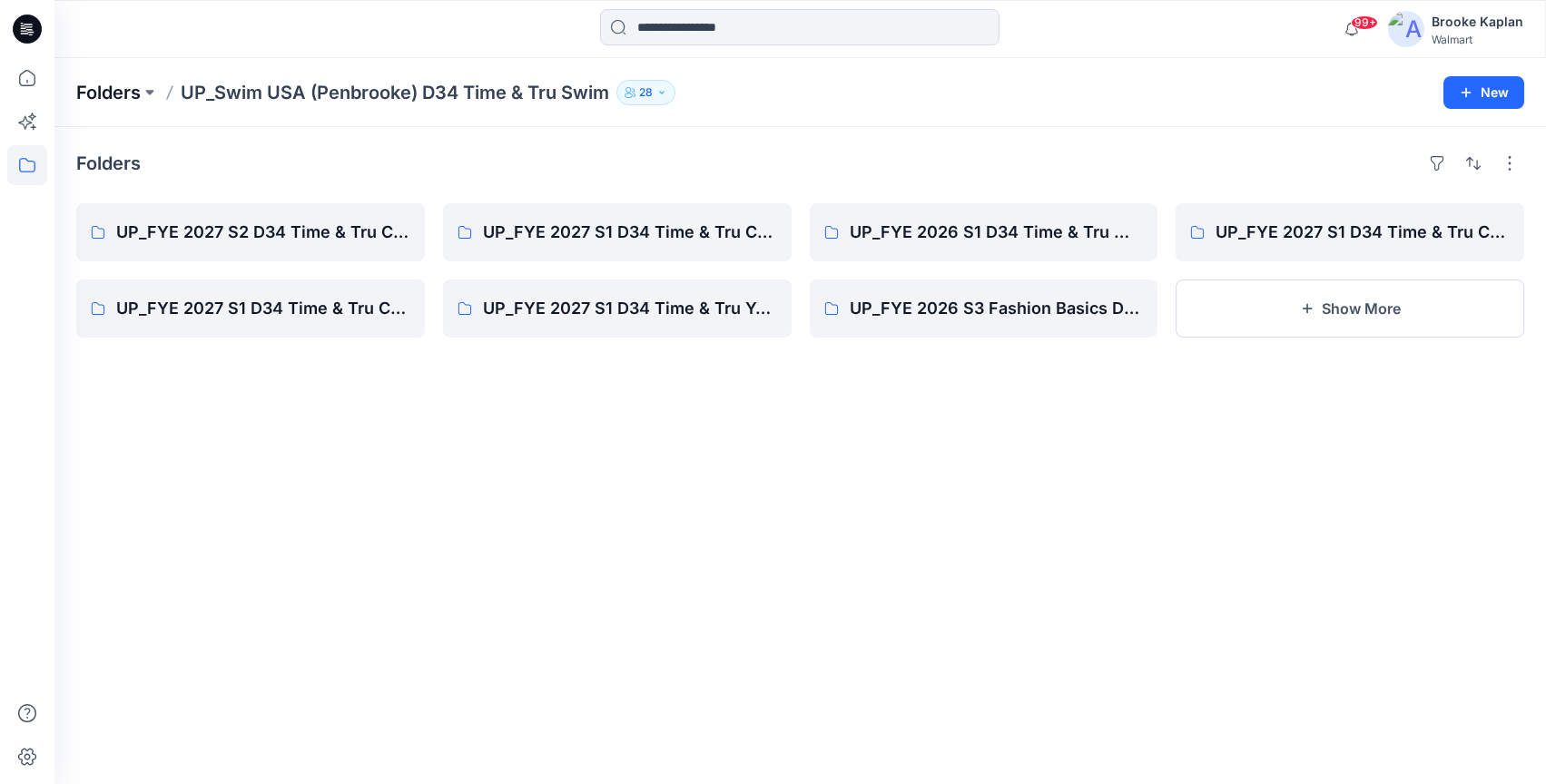 click on "Folders" at bounding box center (108, 93) 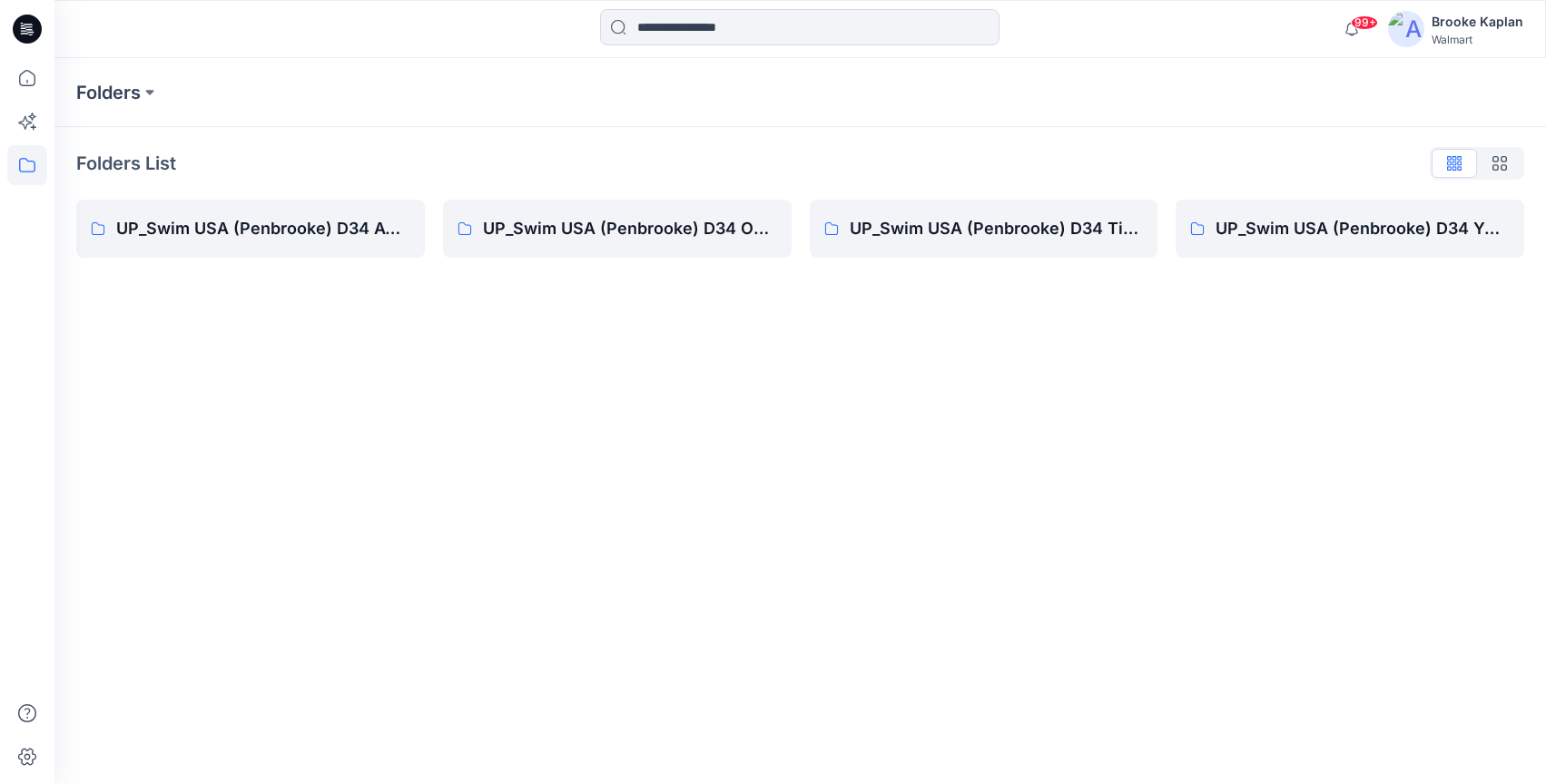 click on "Folders Folders List UP_Swim USA (Penbrooke) D34 Avia Swim UP_Swim USA (Penbrooke) D34 Ozark Trail Swim UP_Swim USA (Penbrooke) D34 Time & Tru Swim UP_Swim USA (Penbrooke) D34 YA NoBo Swim" at bounding box center [800, 421] 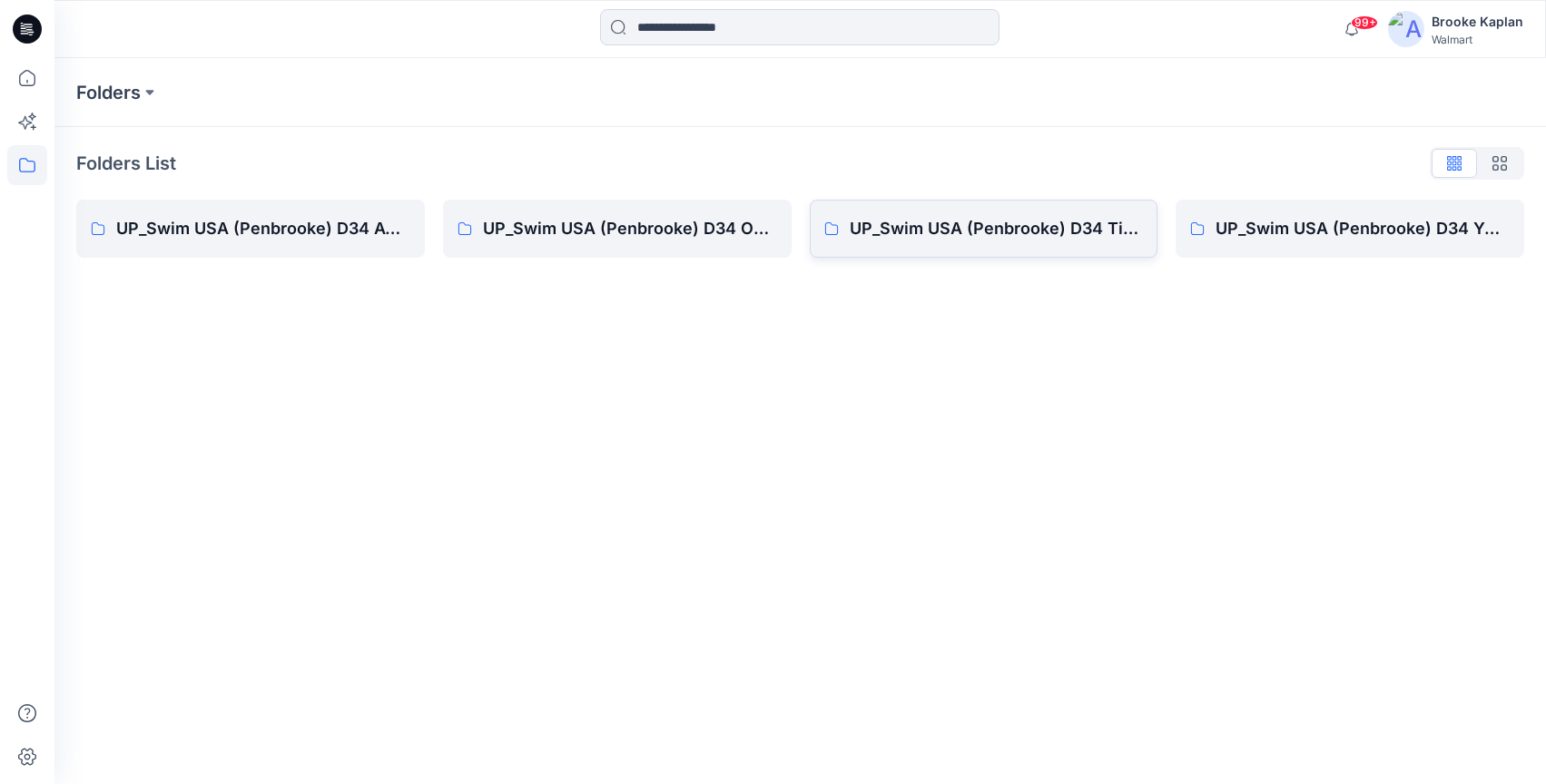 click on "UP_Swim USA (Penbrooke) D34 Time & Tru Swim" at bounding box center [997, 229] 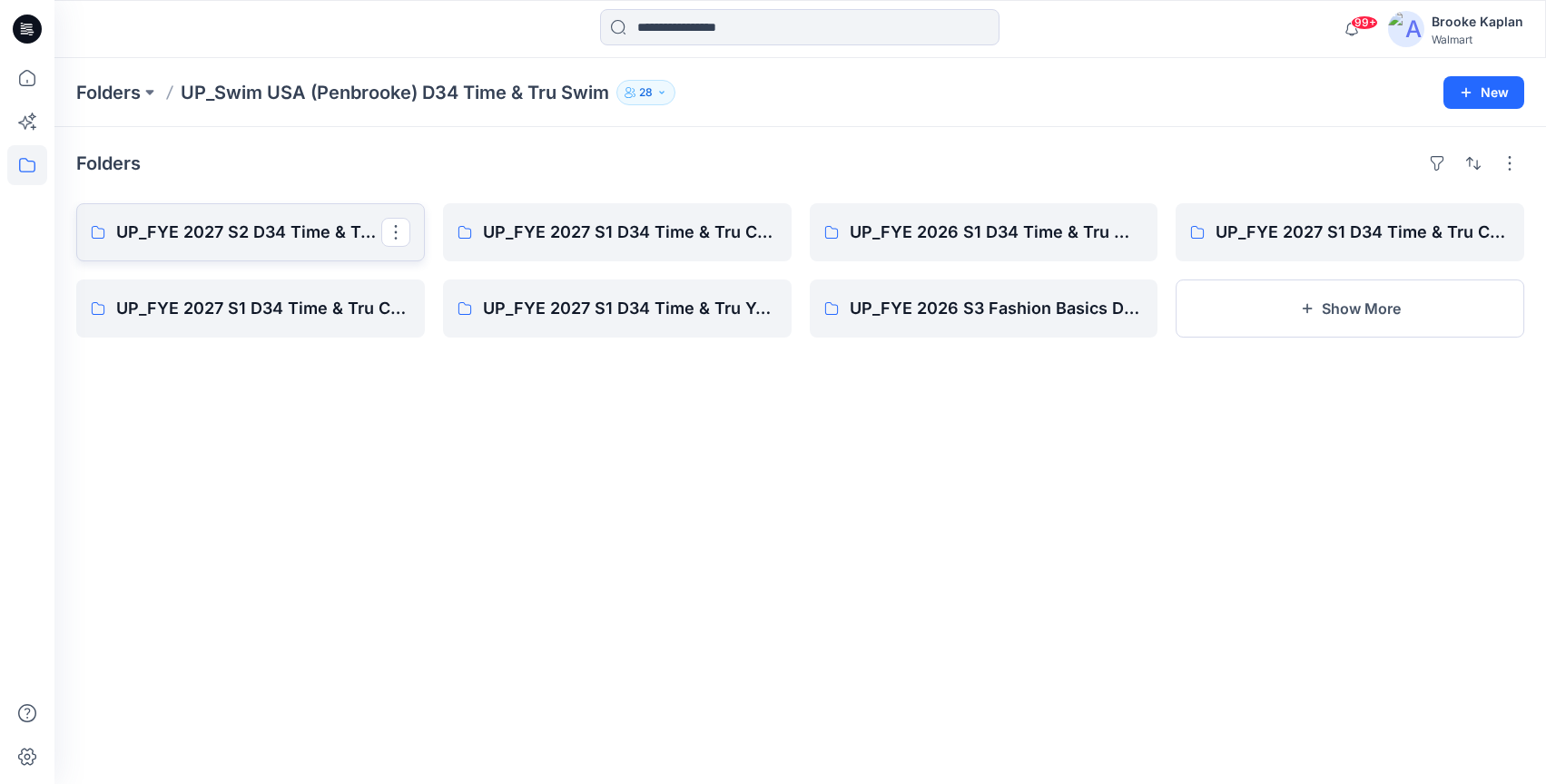 click on "UP_FYE 2027 S2 D34 Time & Tru Collections Swim / Swim USA (Penbrooke)" at bounding box center (249, 232) 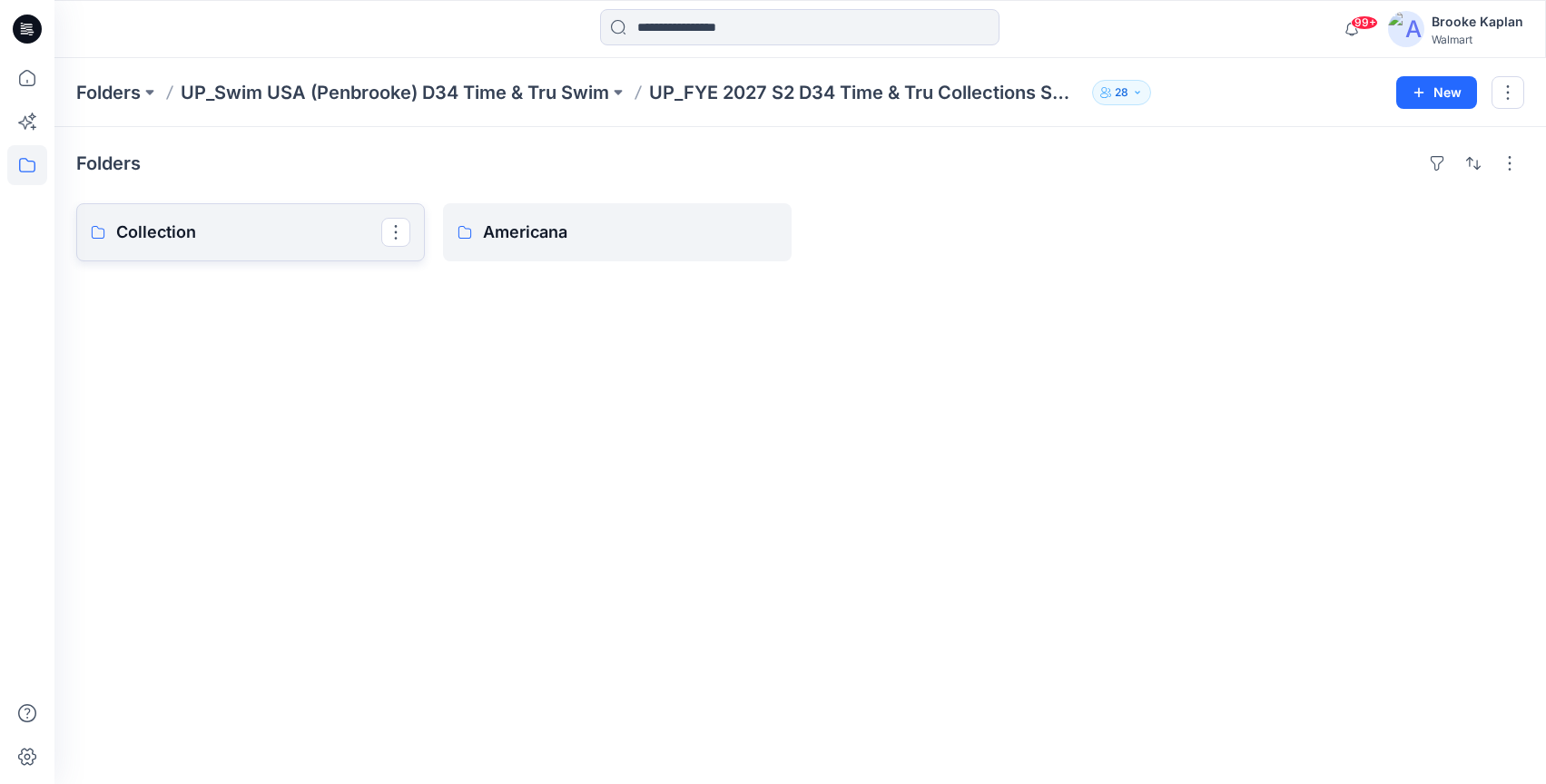 click on "Collection" at bounding box center (249, 232) 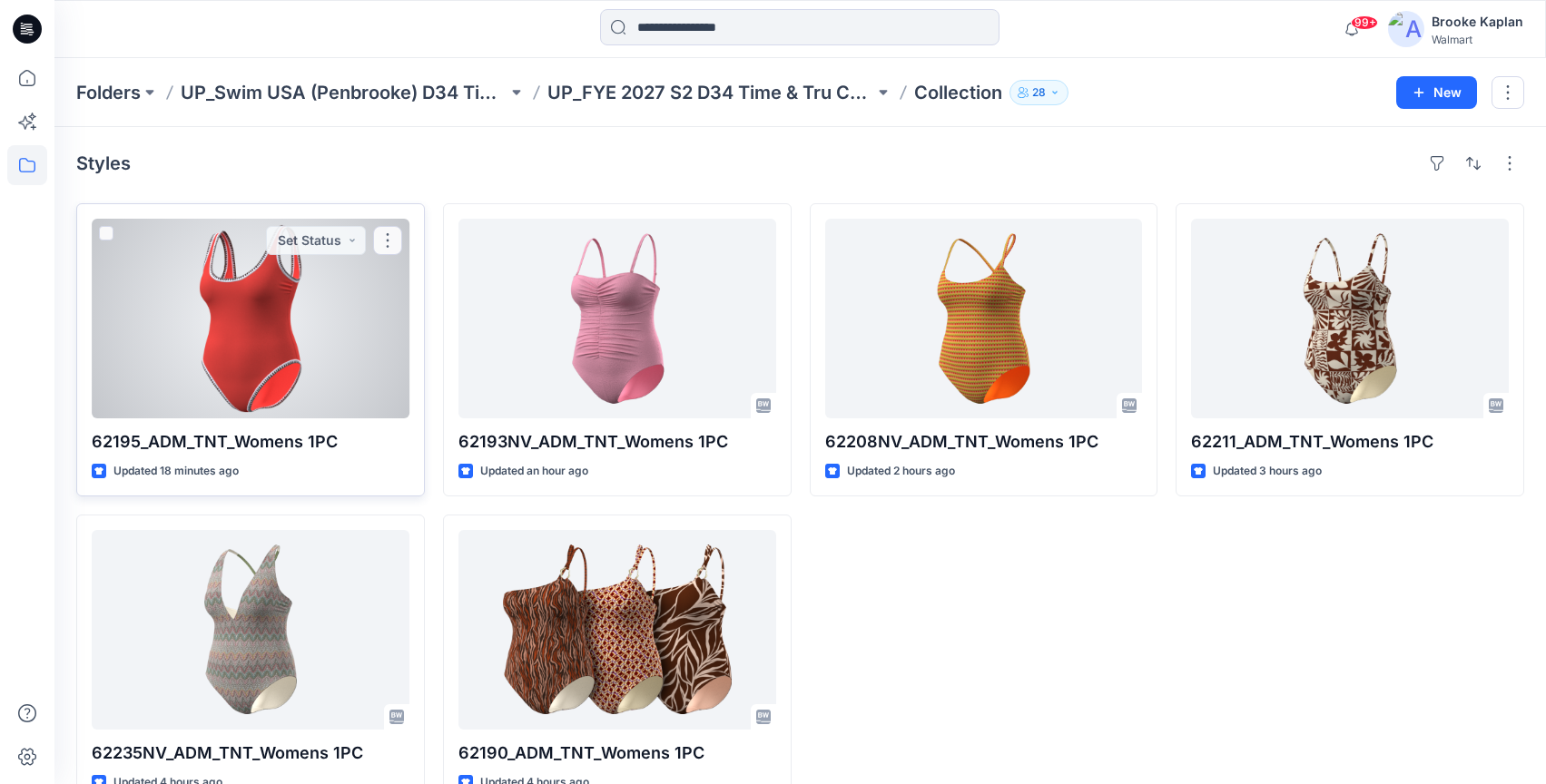 click at bounding box center [251, 318] 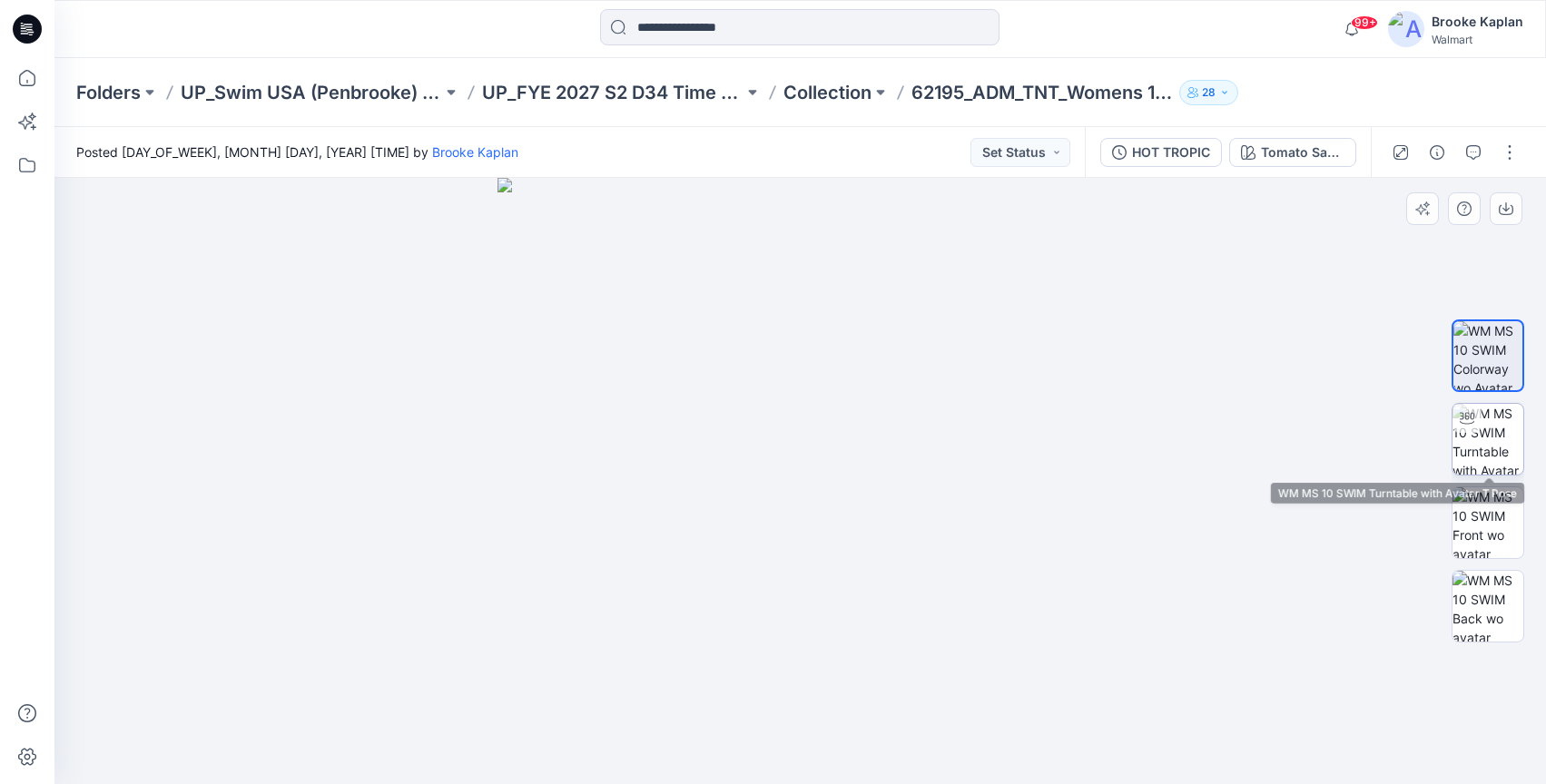 click at bounding box center [1488, 439] 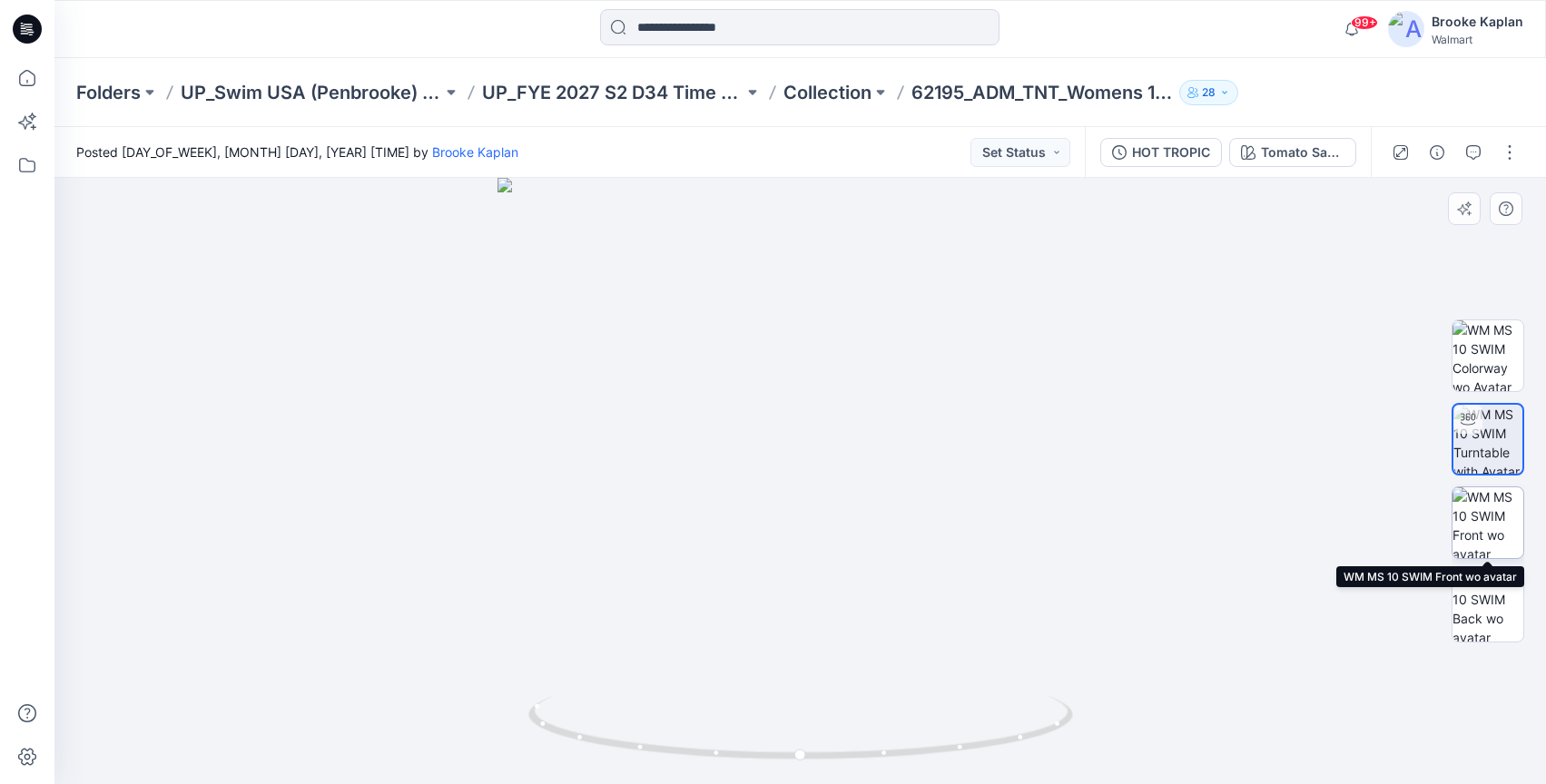 click at bounding box center [1488, 523] 